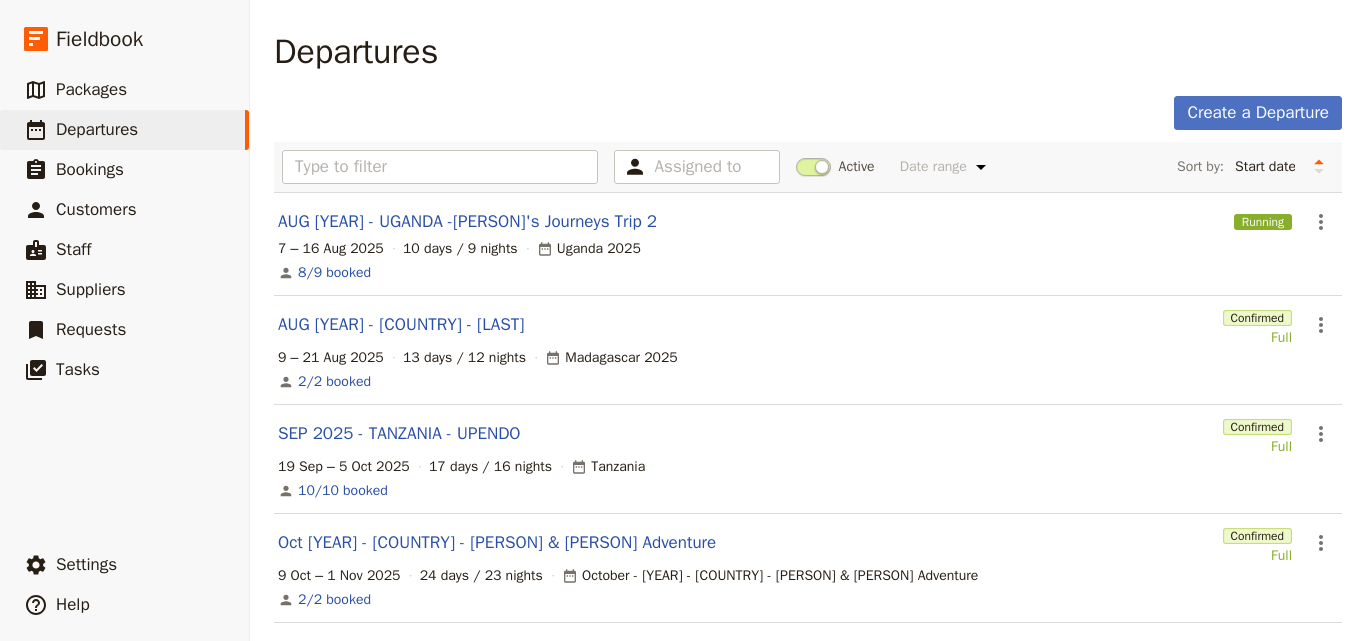 scroll, scrollTop: 0, scrollLeft: 0, axis: both 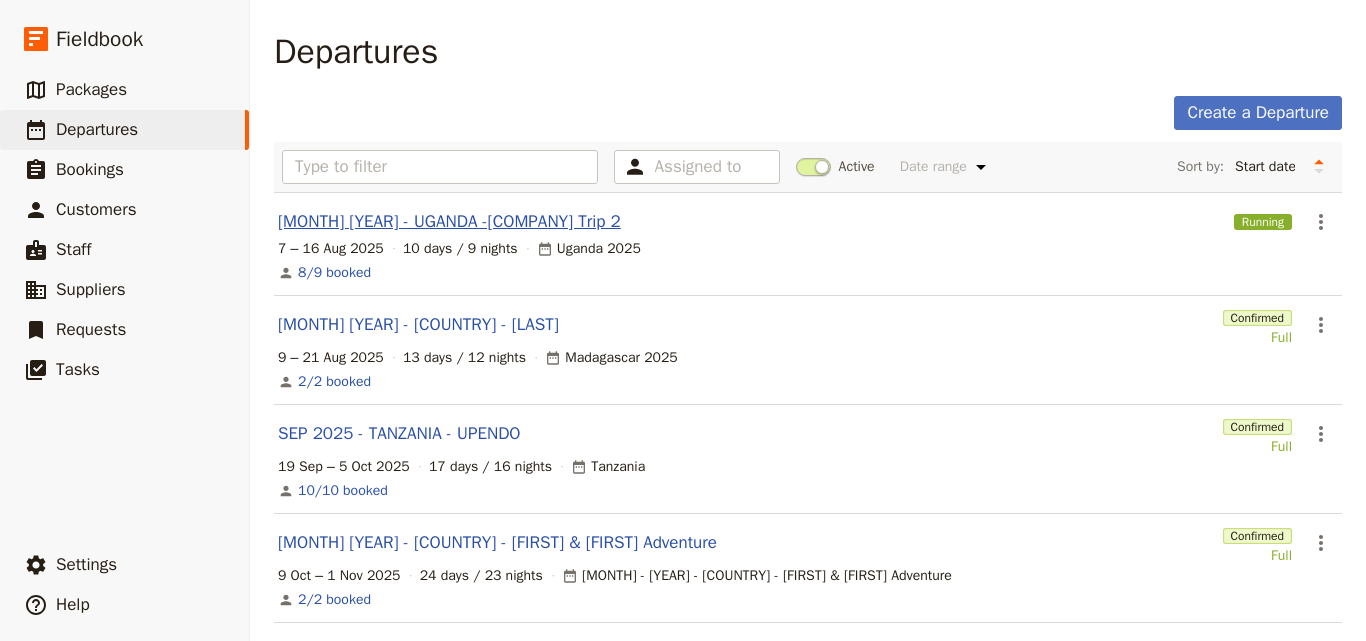 click on "[MONTH] [YEAR] - UGANDA -[COMPANY] Trip 2" at bounding box center [449, 222] 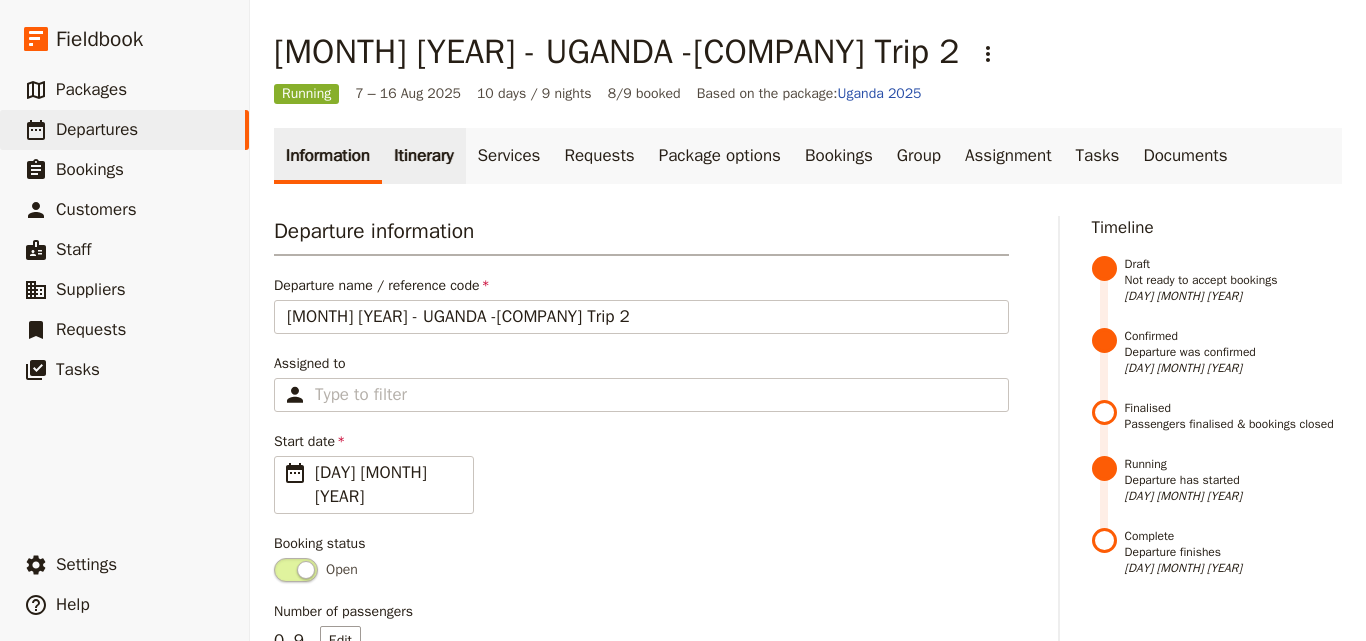 click on "Itinerary" at bounding box center [423, 156] 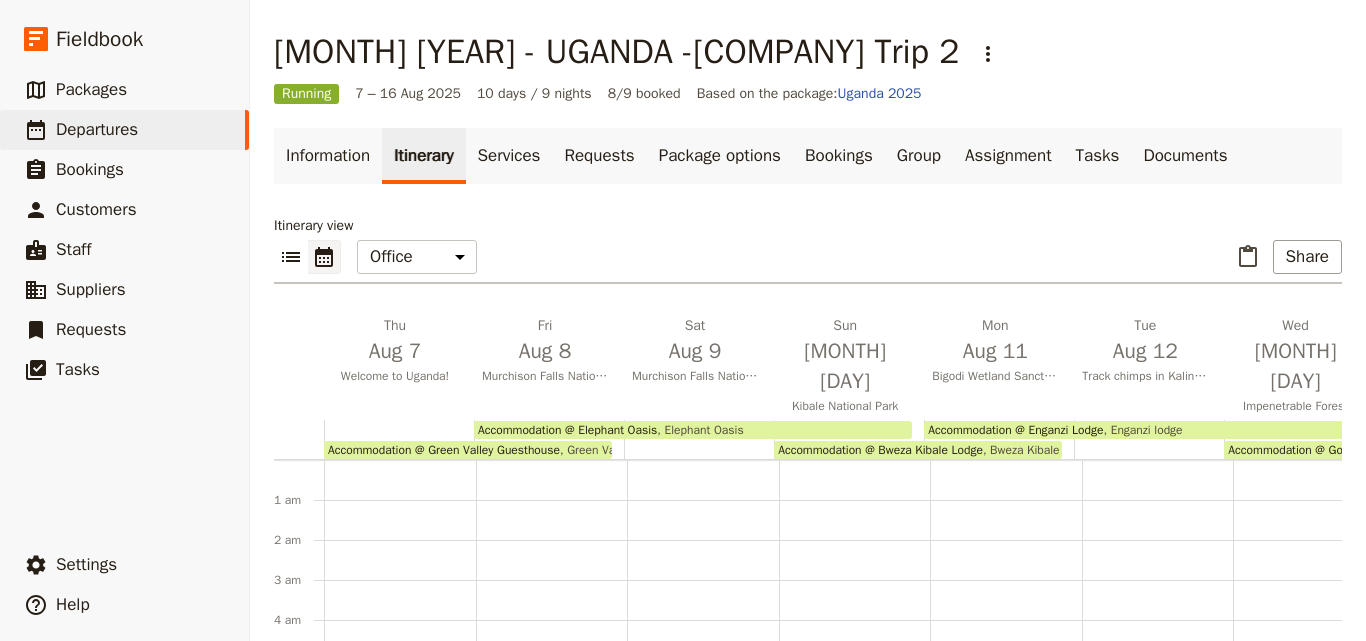 scroll, scrollTop: 180, scrollLeft: 0, axis: vertical 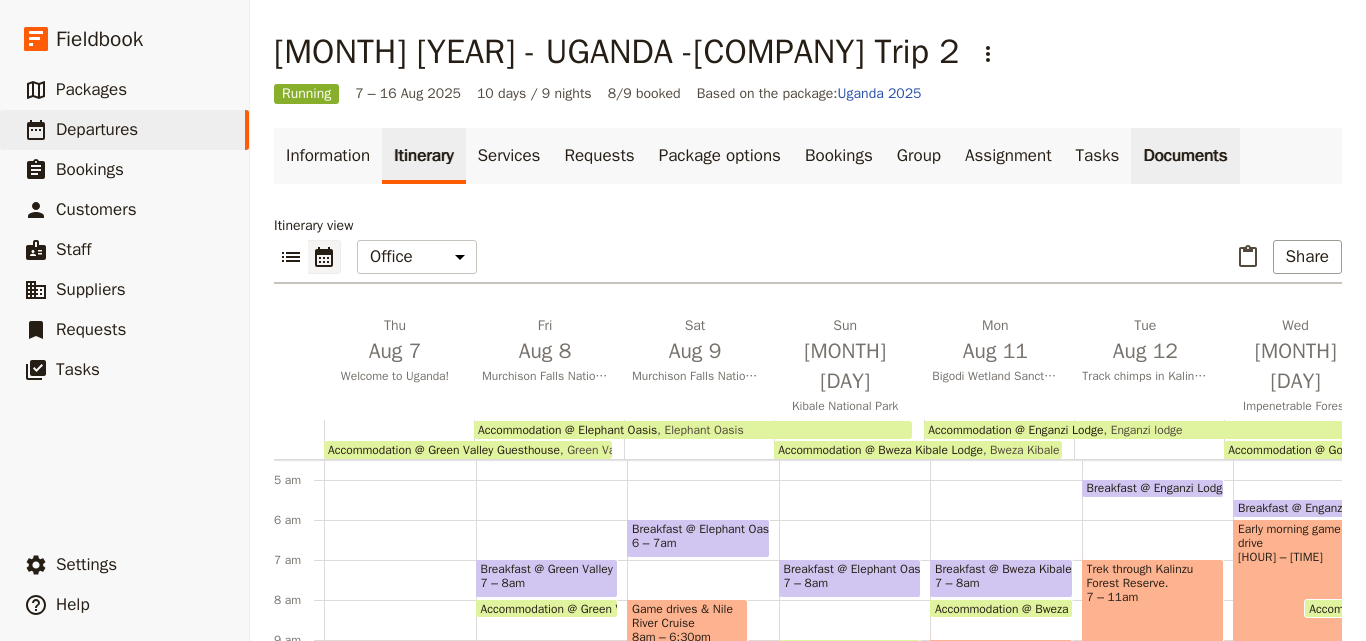 click on "Documents" at bounding box center [1185, 156] 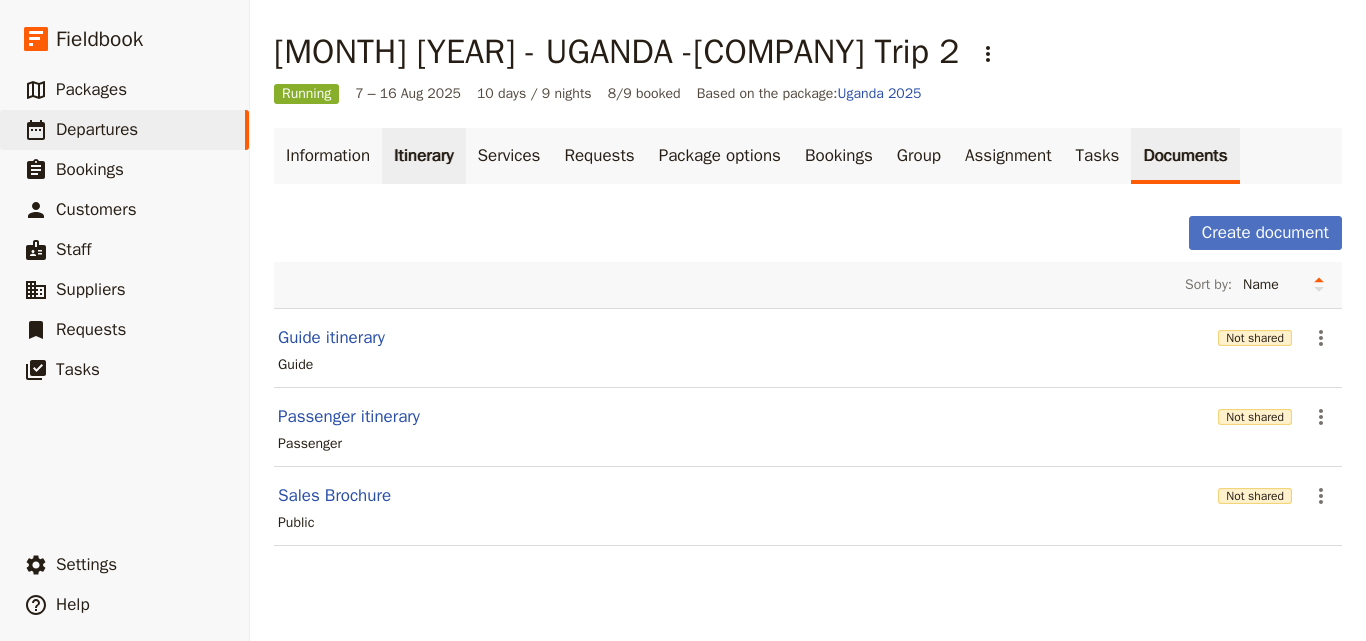 click on "Itinerary" at bounding box center [423, 156] 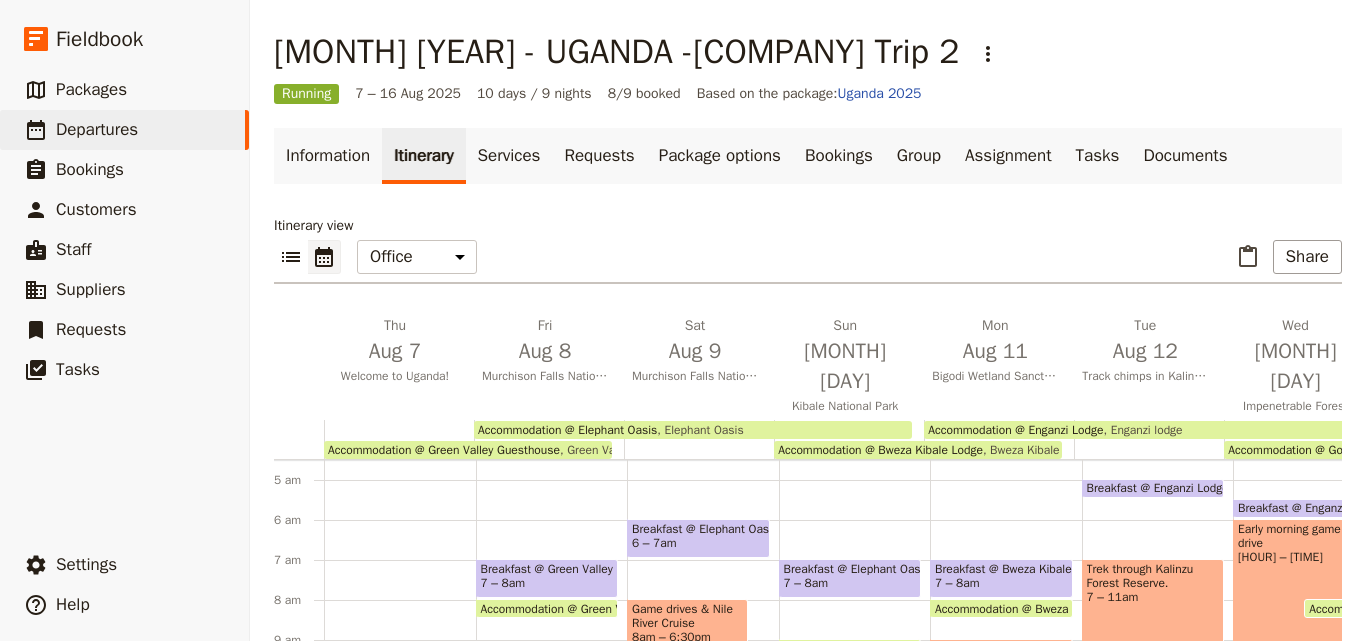 scroll, scrollTop: 280, scrollLeft: 0, axis: vertical 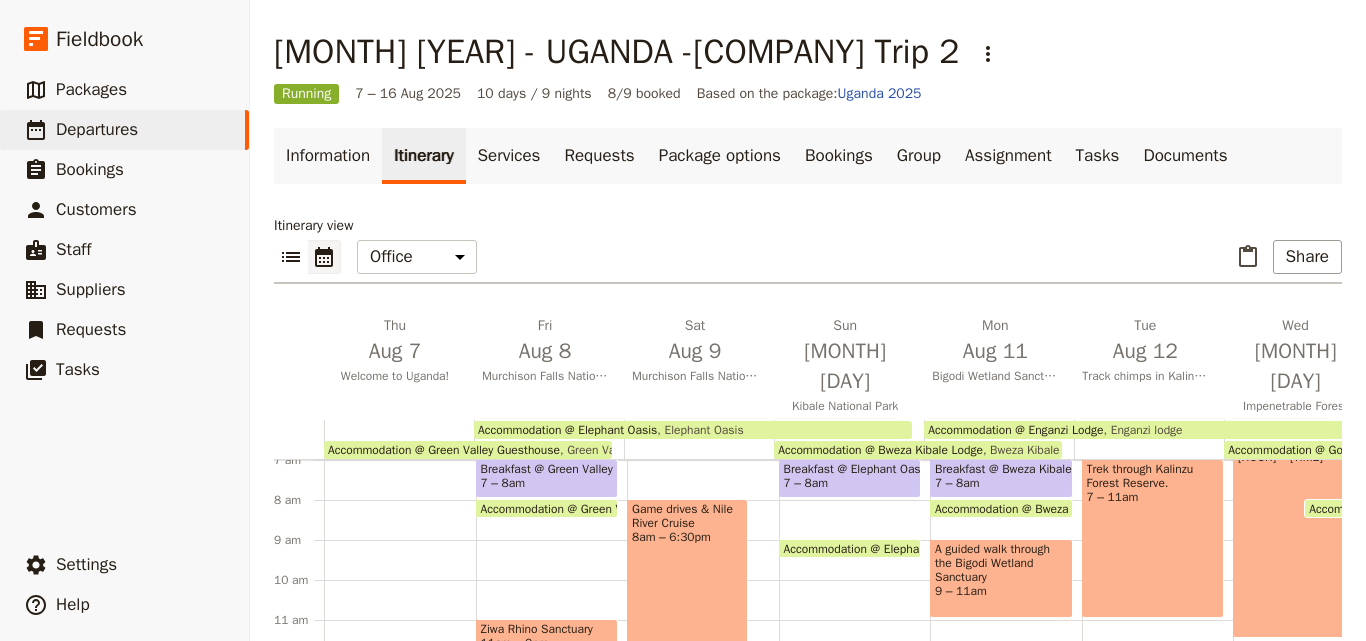 click on "Game drives & Nile River Cruise [TIME] – [TIME]" at bounding box center [687, 708] 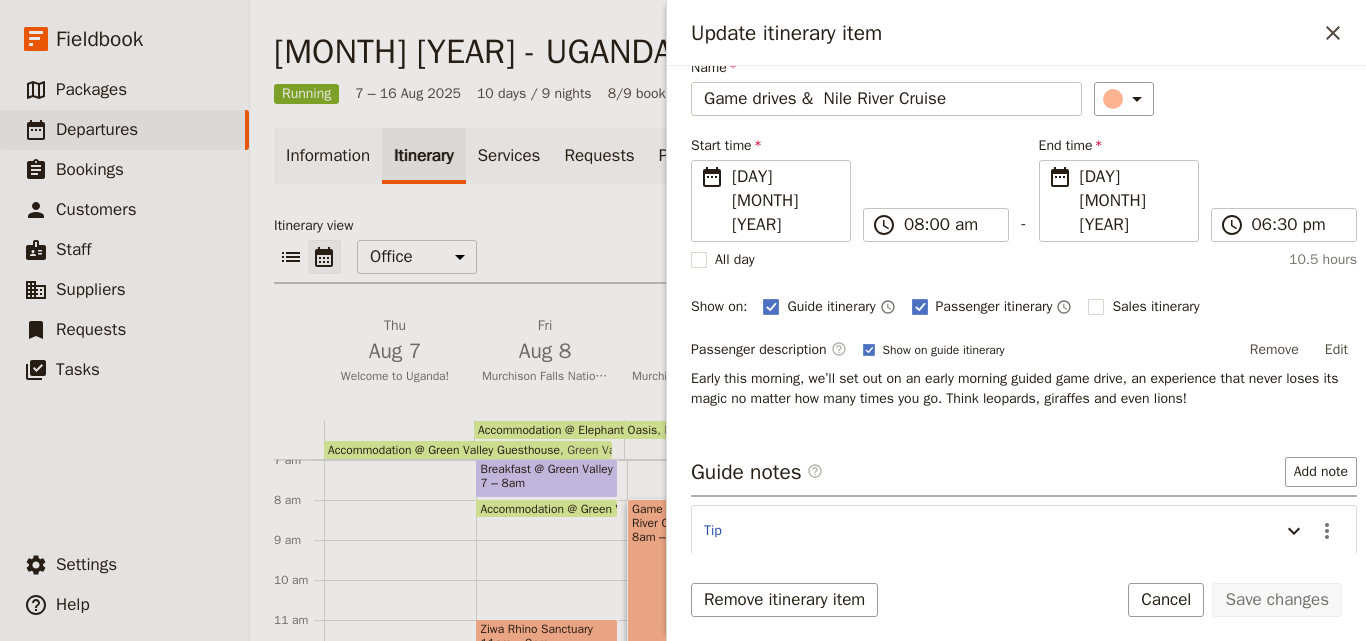 scroll, scrollTop: 131, scrollLeft: 0, axis: vertical 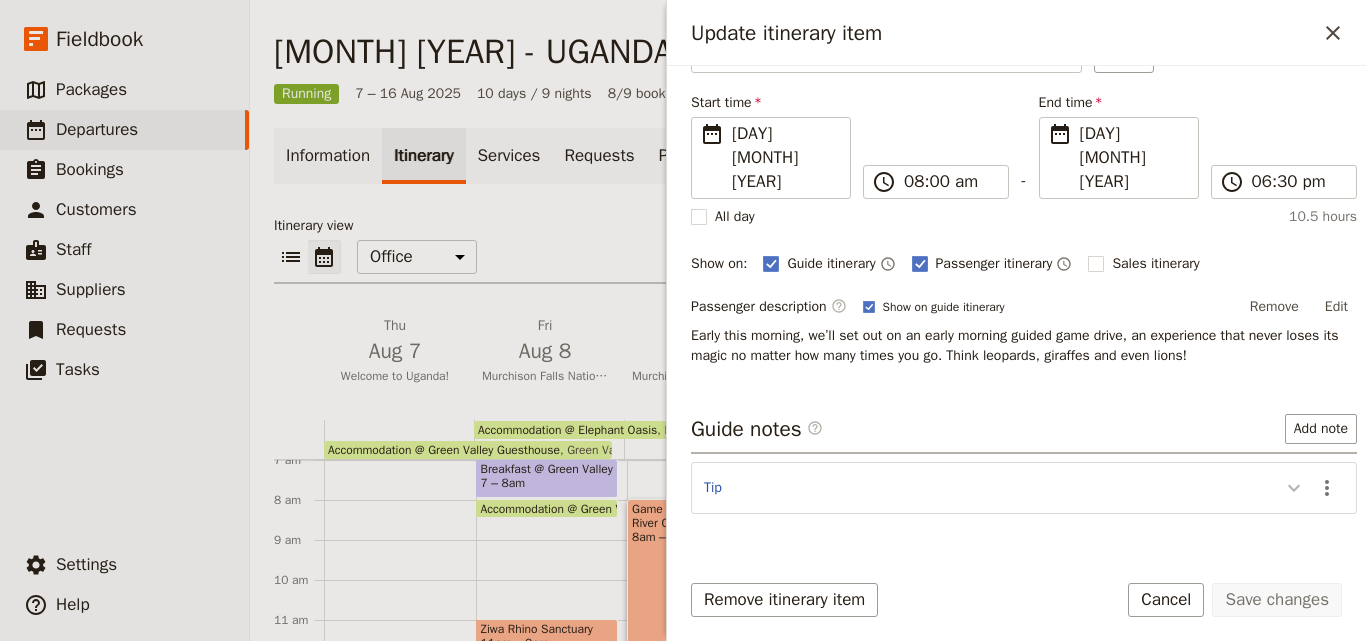 click at bounding box center (1294, 487) 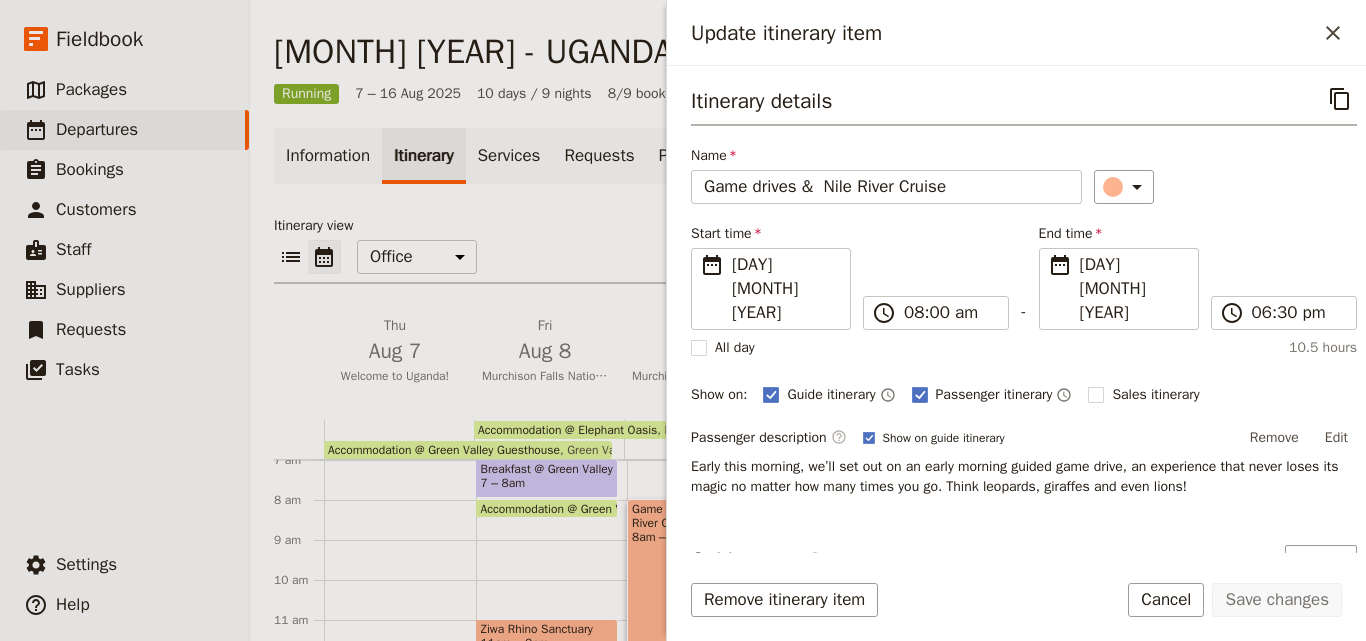 scroll, scrollTop: 151, scrollLeft: 0, axis: vertical 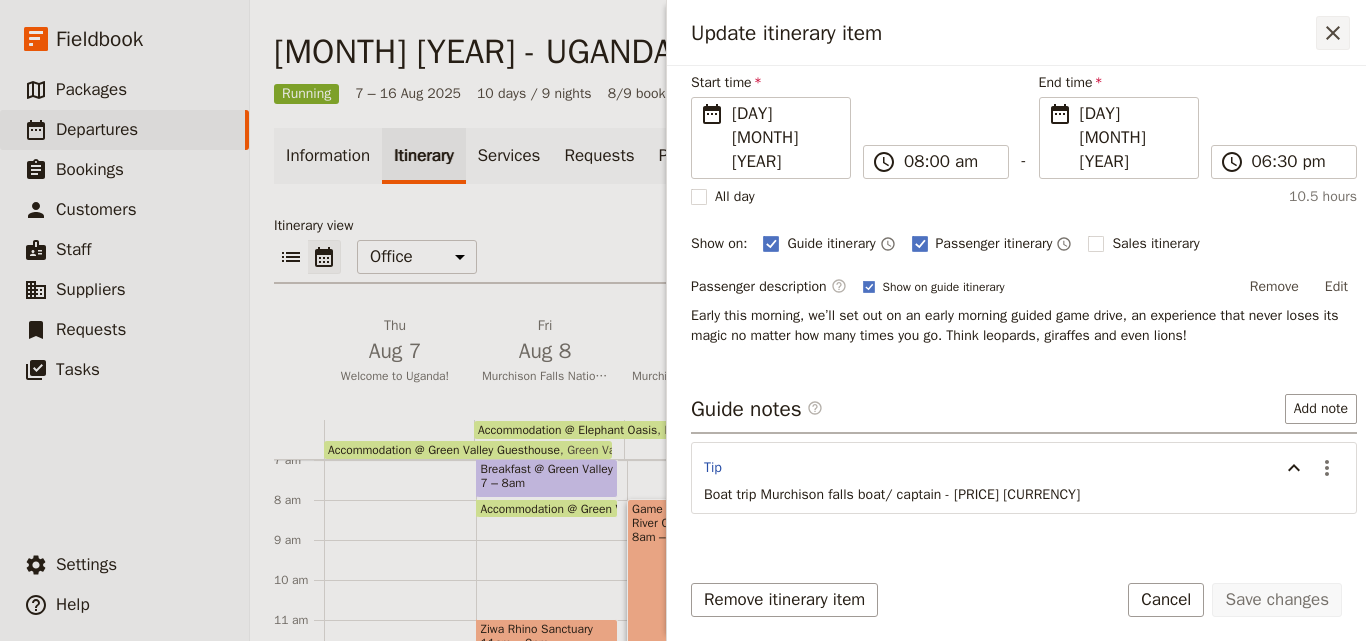 click 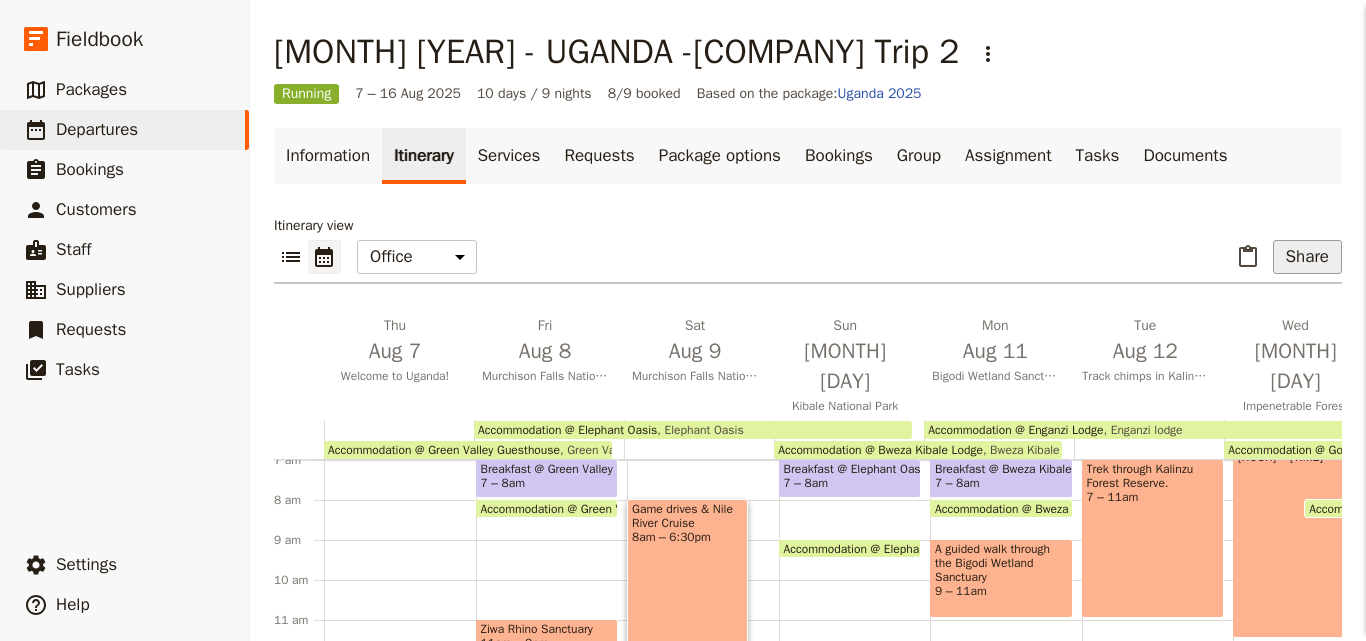 scroll, scrollTop: 286, scrollLeft: 0, axis: vertical 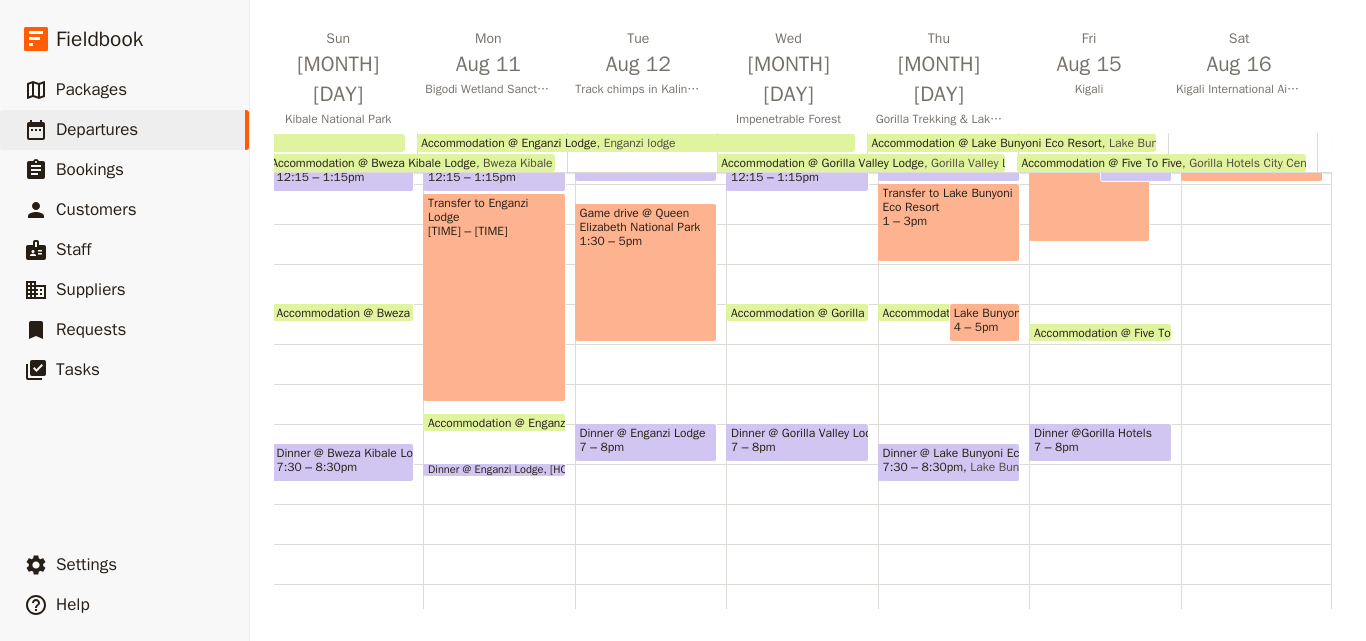 click on "Gorilla Hotels City Center" at bounding box center [1251, 163] 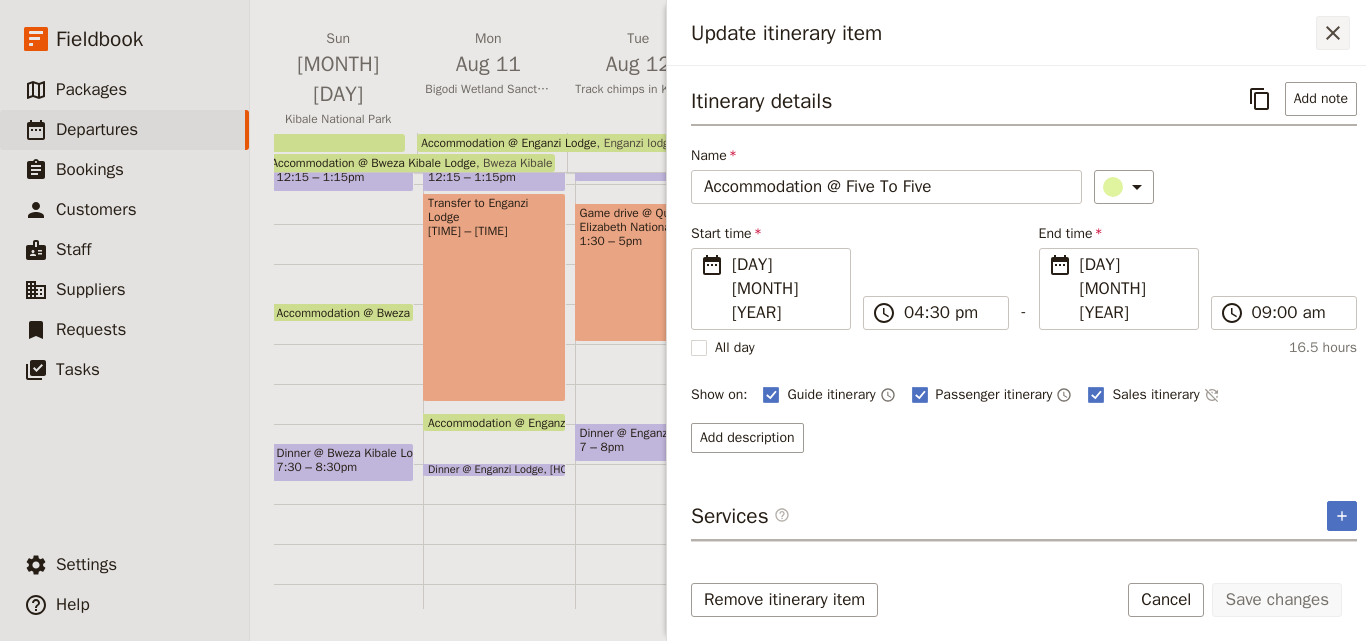 click 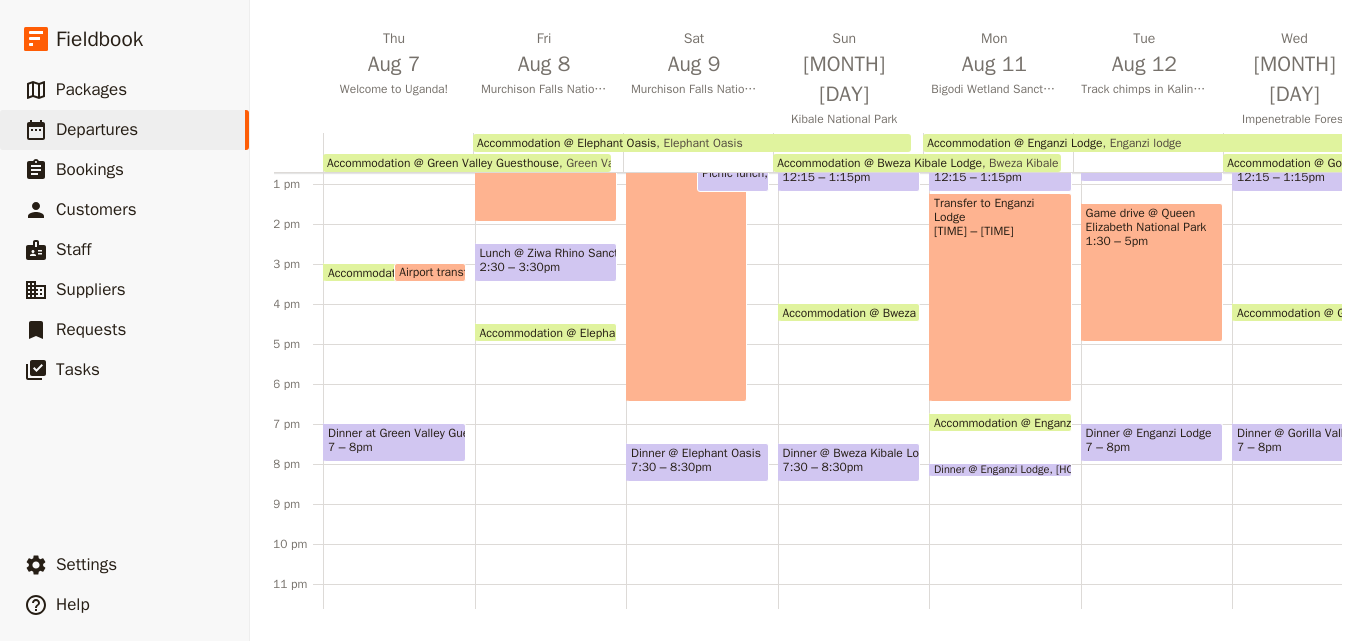 scroll, scrollTop: 0, scrollLeft: 0, axis: both 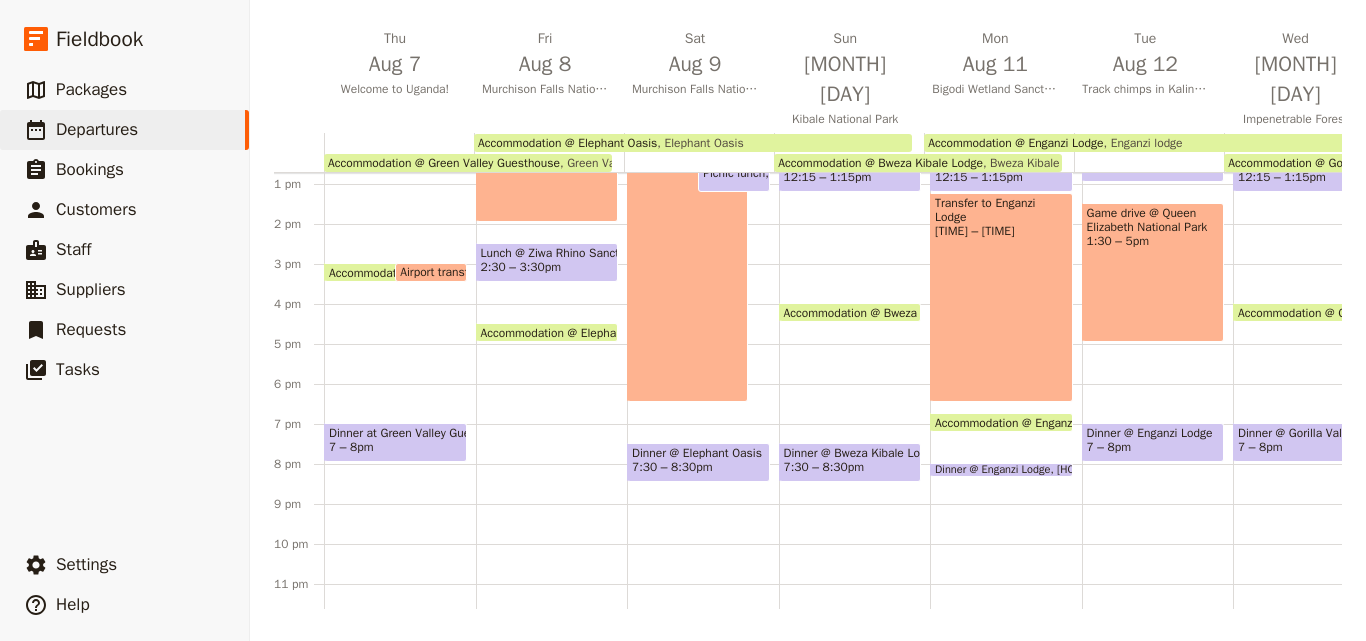 click on "Game drives & Nile River Cruise [TIME] – [TIME]" at bounding box center [687, 192] 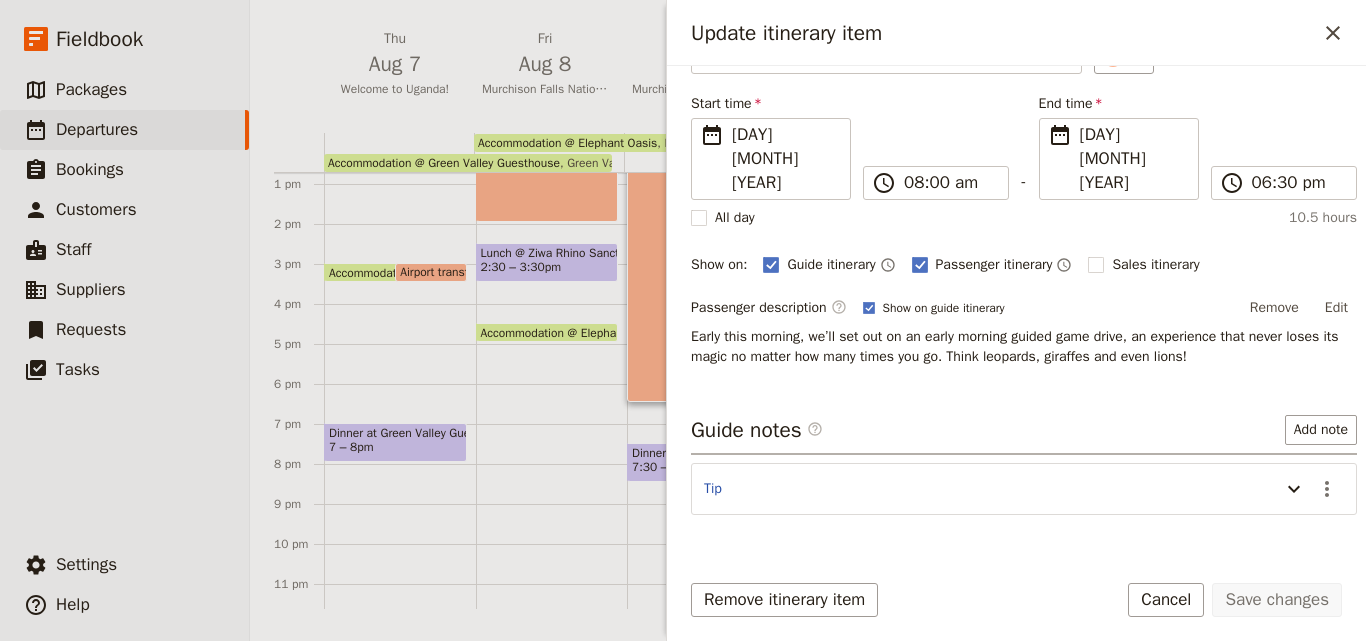 scroll, scrollTop: 131, scrollLeft: 0, axis: vertical 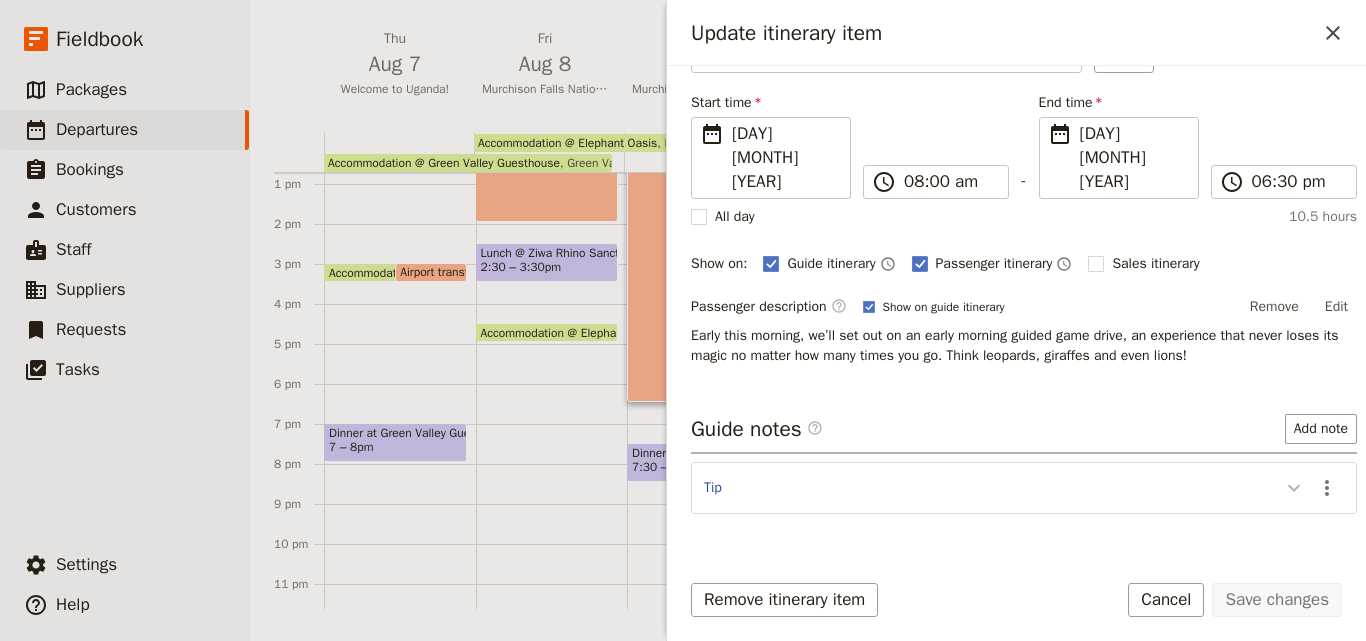 click 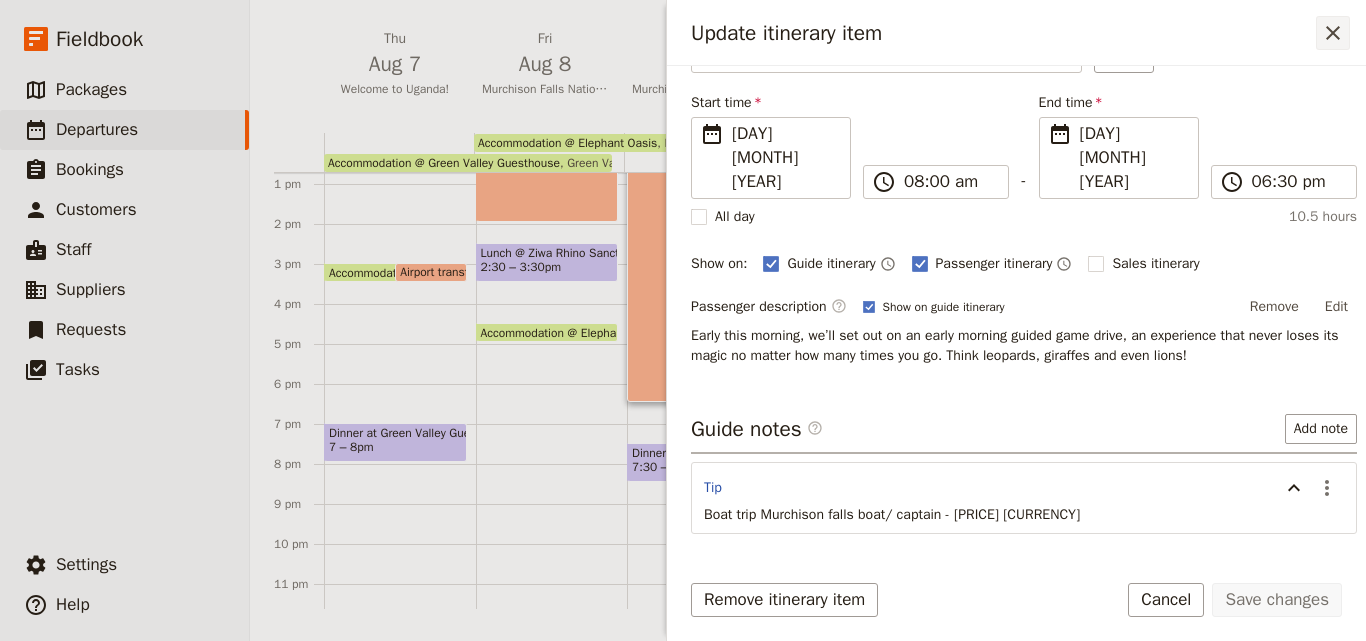 click on "​" at bounding box center [1333, 33] 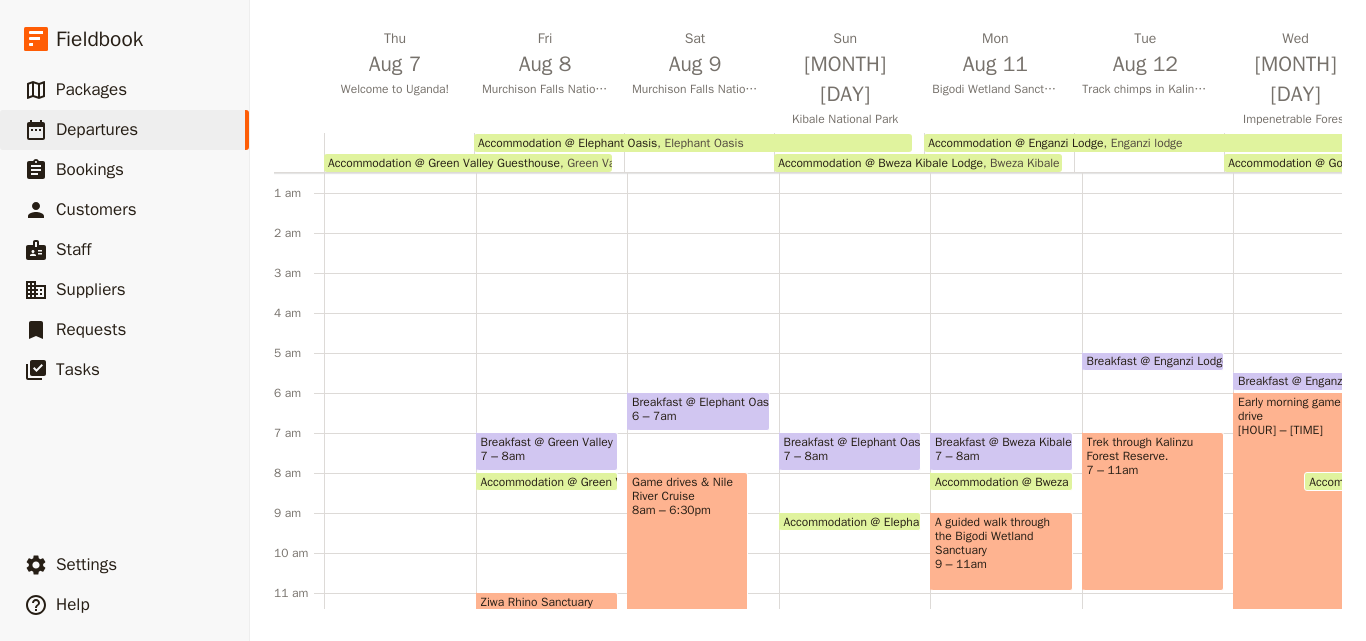 scroll, scrollTop: 0, scrollLeft: 0, axis: both 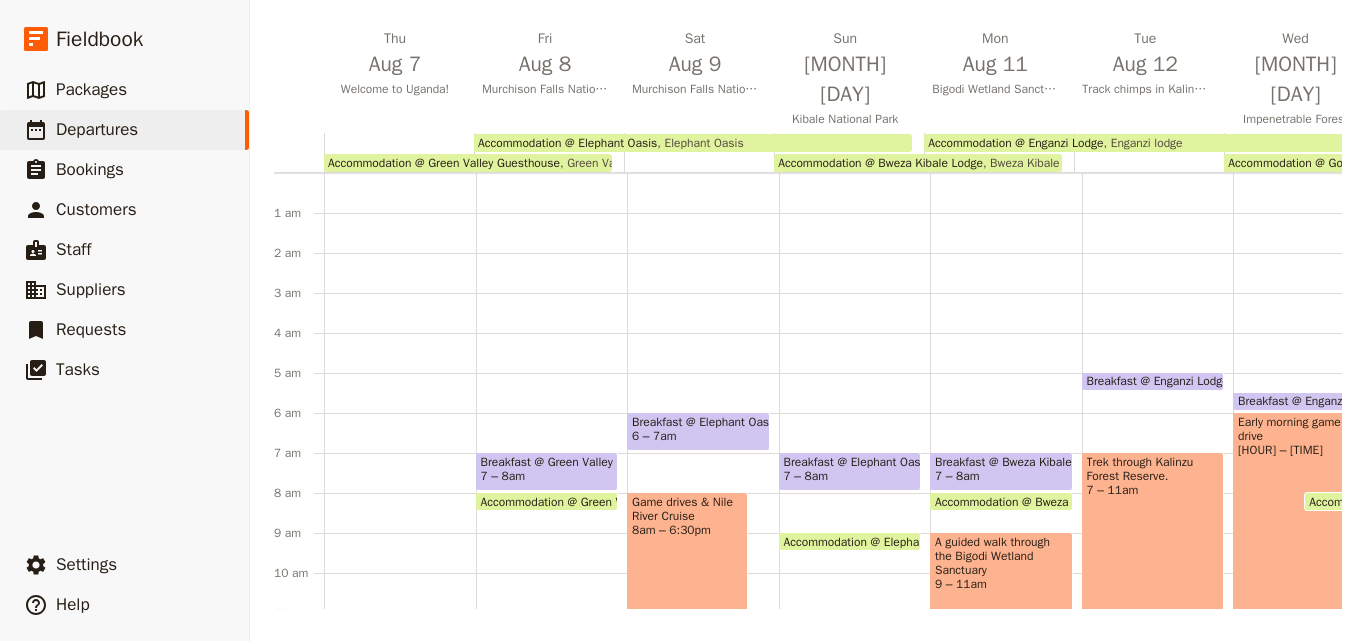 click on "Breakfast @ Elephant Oasis" at bounding box center (698, 422) 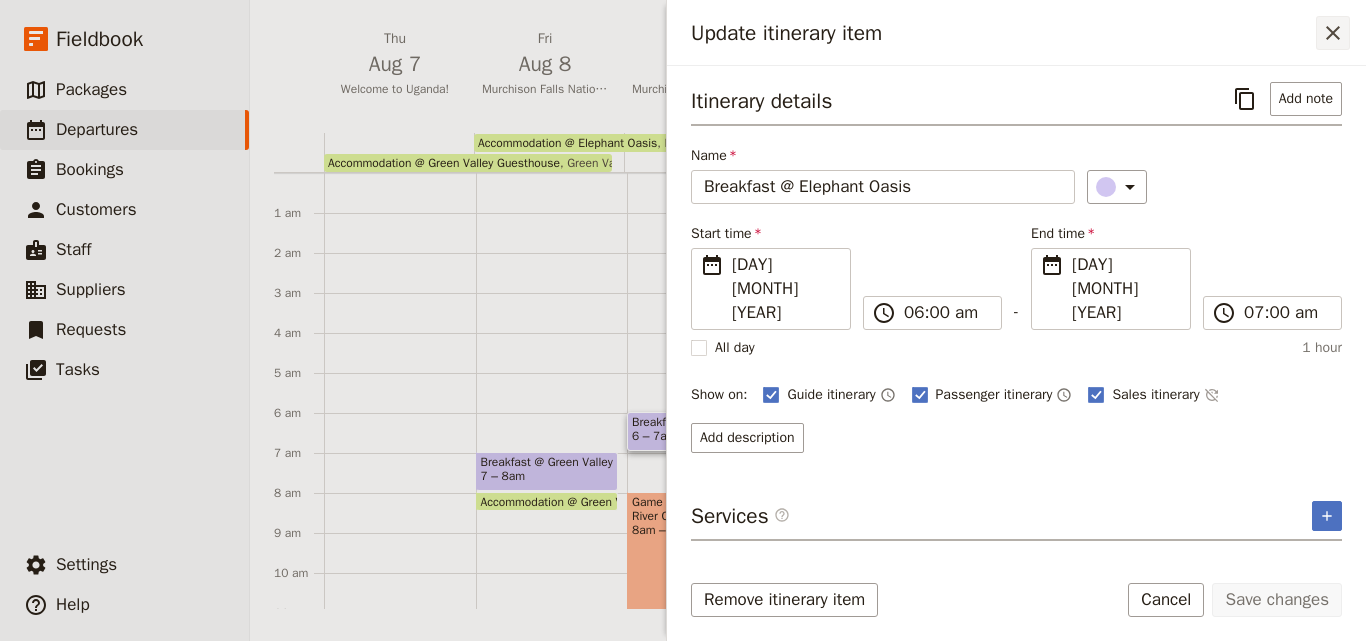 drag, startPoint x: 1304, startPoint y: 26, endPoint x: 1320, endPoint y: 33, distance: 17.464249 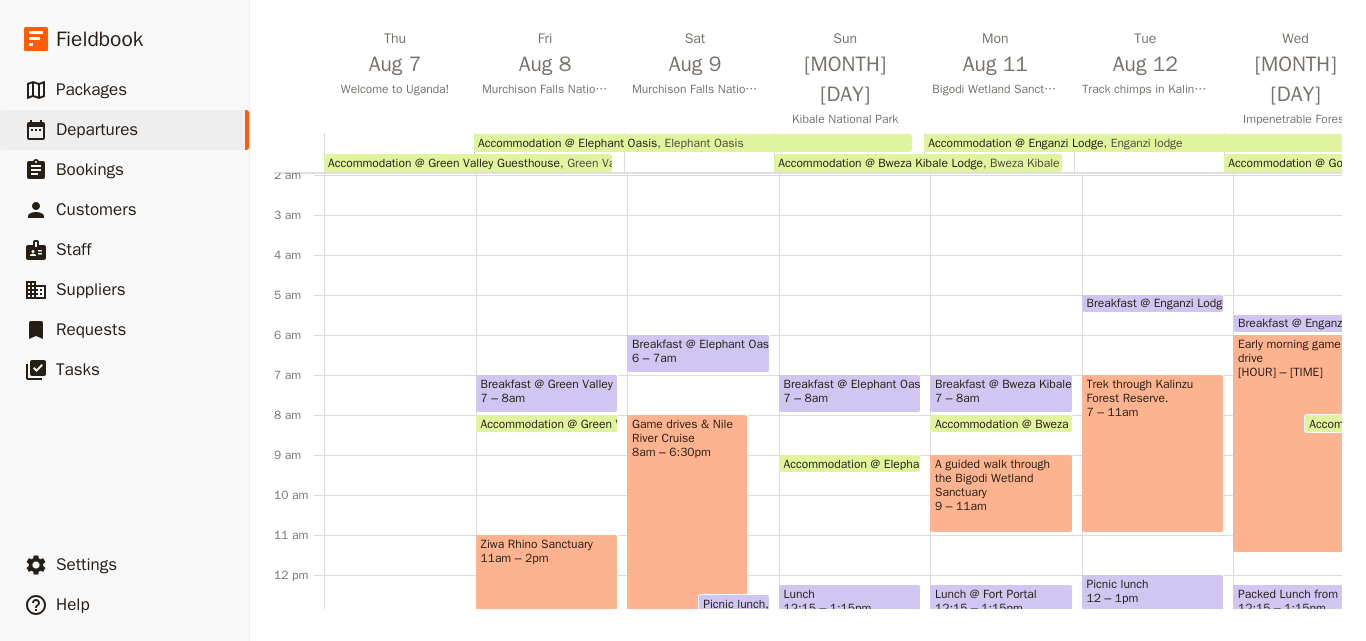 scroll, scrollTop: 200, scrollLeft: 0, axis: vertical 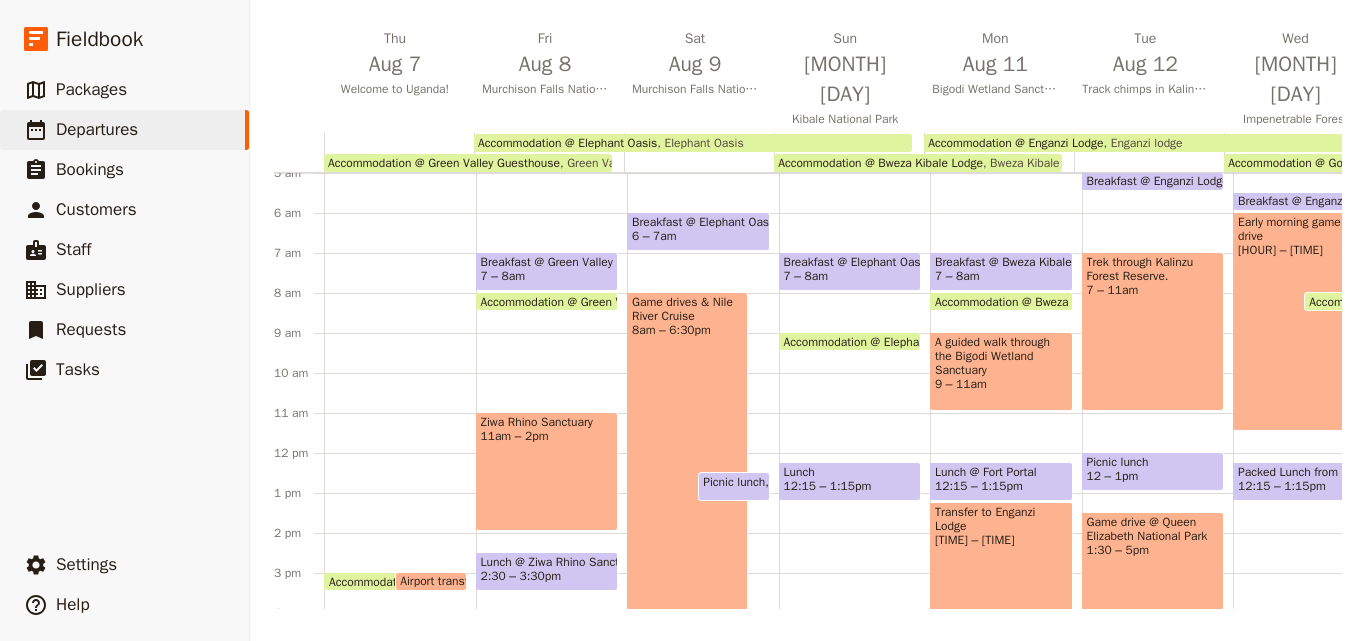 click on "Game drives & Nile River Cruise [TIME] – [TIME]" at bounding box center [687, 501] 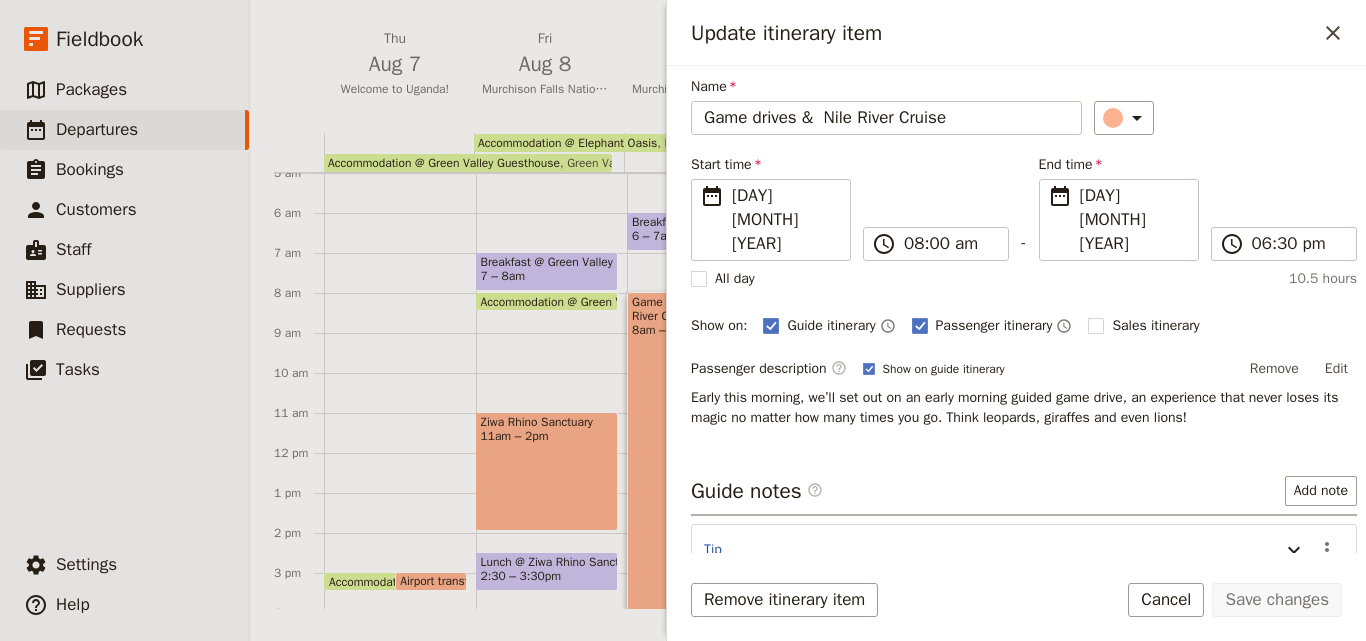 scroll, scrollTop: 131, scrollLeft: 0, axis: vertical 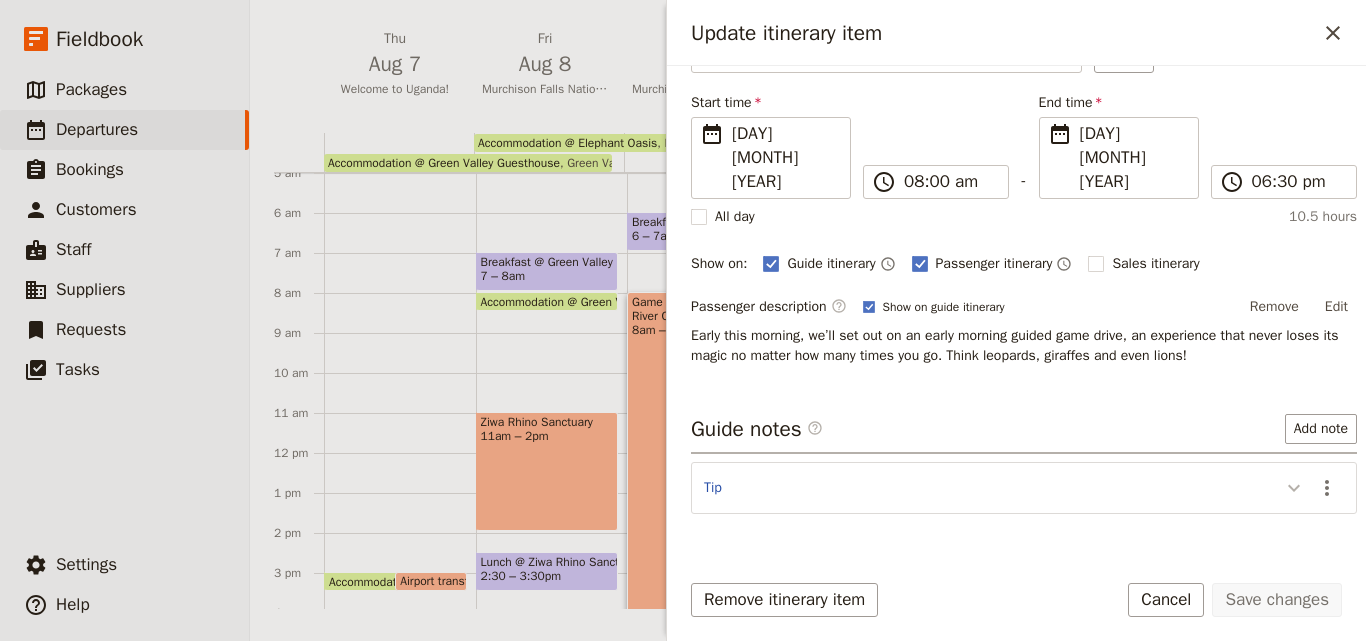 click 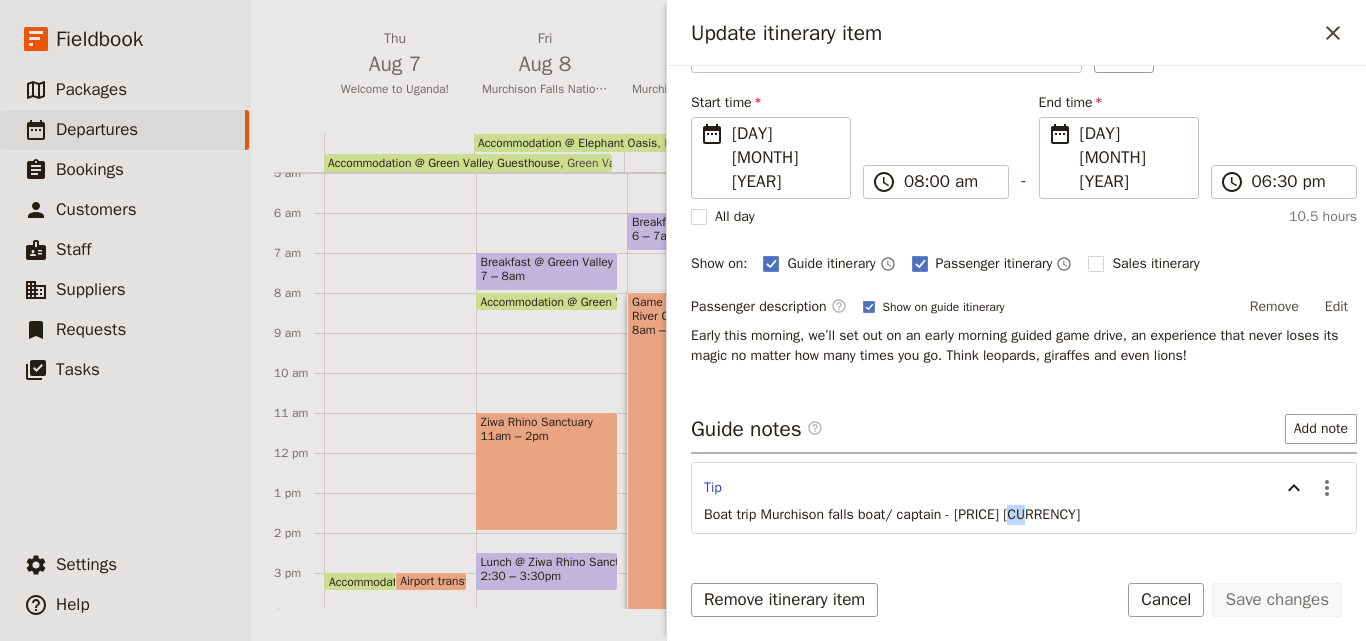 drag, startPoint x: 1050, startPoint y: 464, endPoint x: 1017, endPoint y: 464, distance: 33 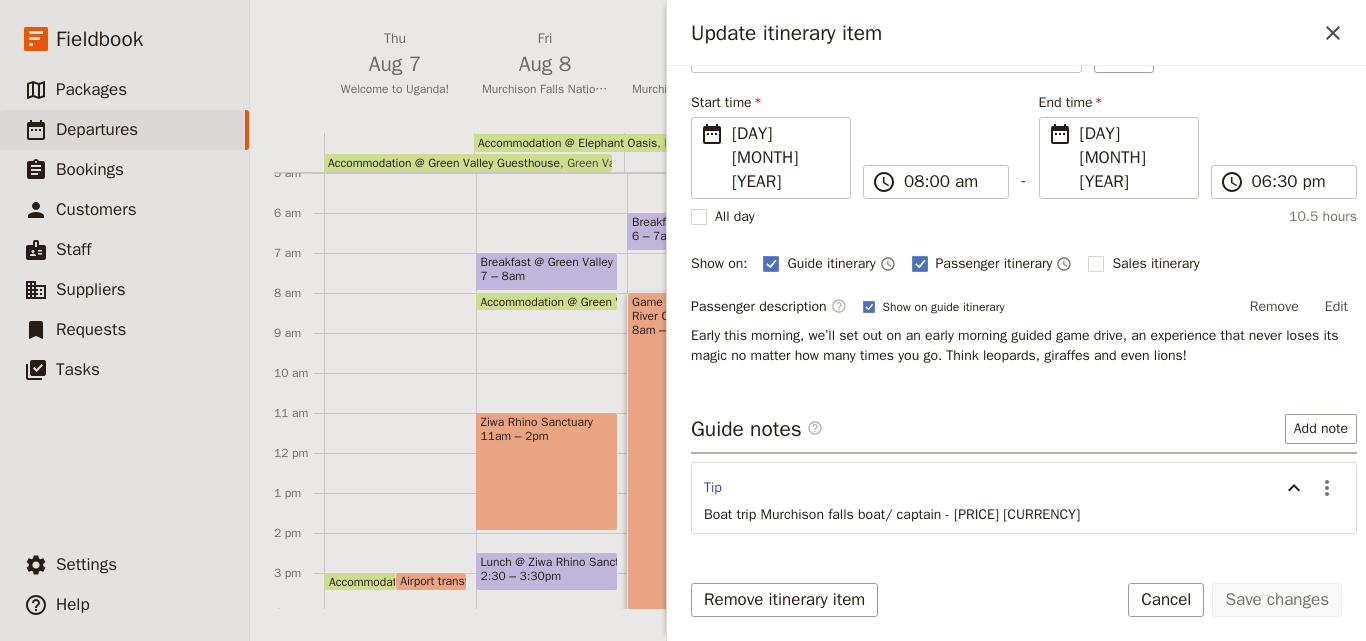 click on "Tip ​ Boat trip Murchison falls boat/ captain - [PRICE] [CURRENCY]" at bounding box center (1024, 498) 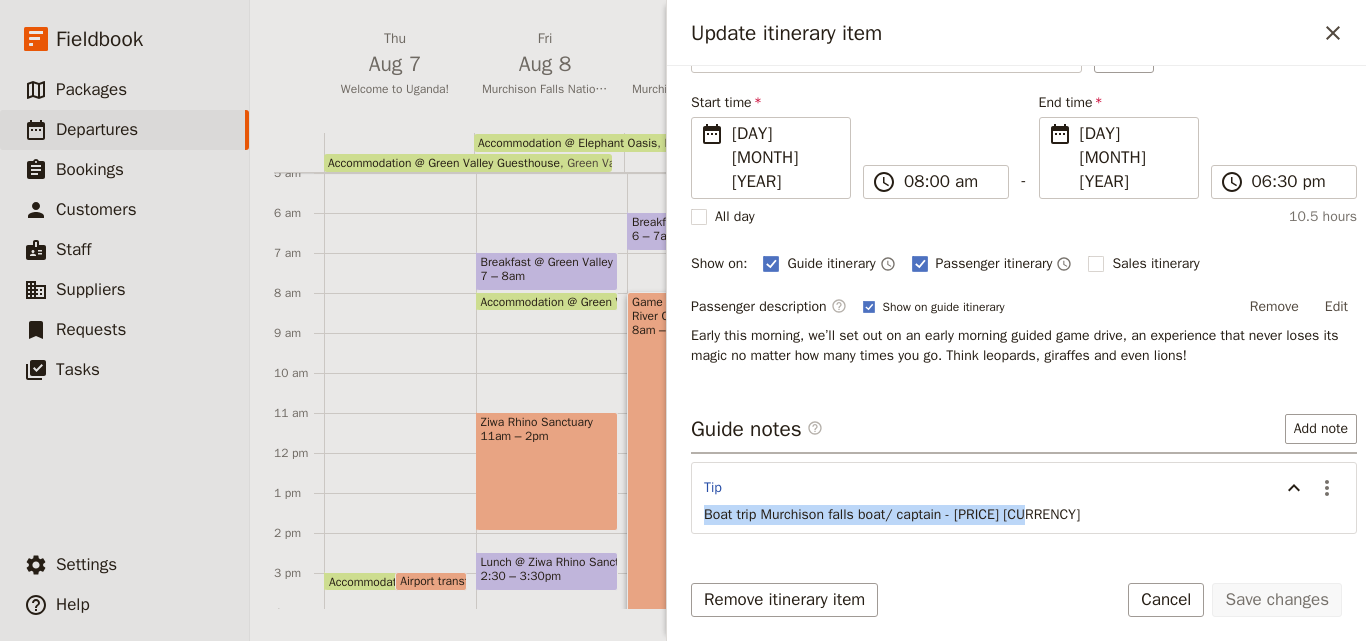 drag, startPoint x: 1042, startPoint y: 453, endPoint x: 1033, endPoint y: 463, distance: 13.453624 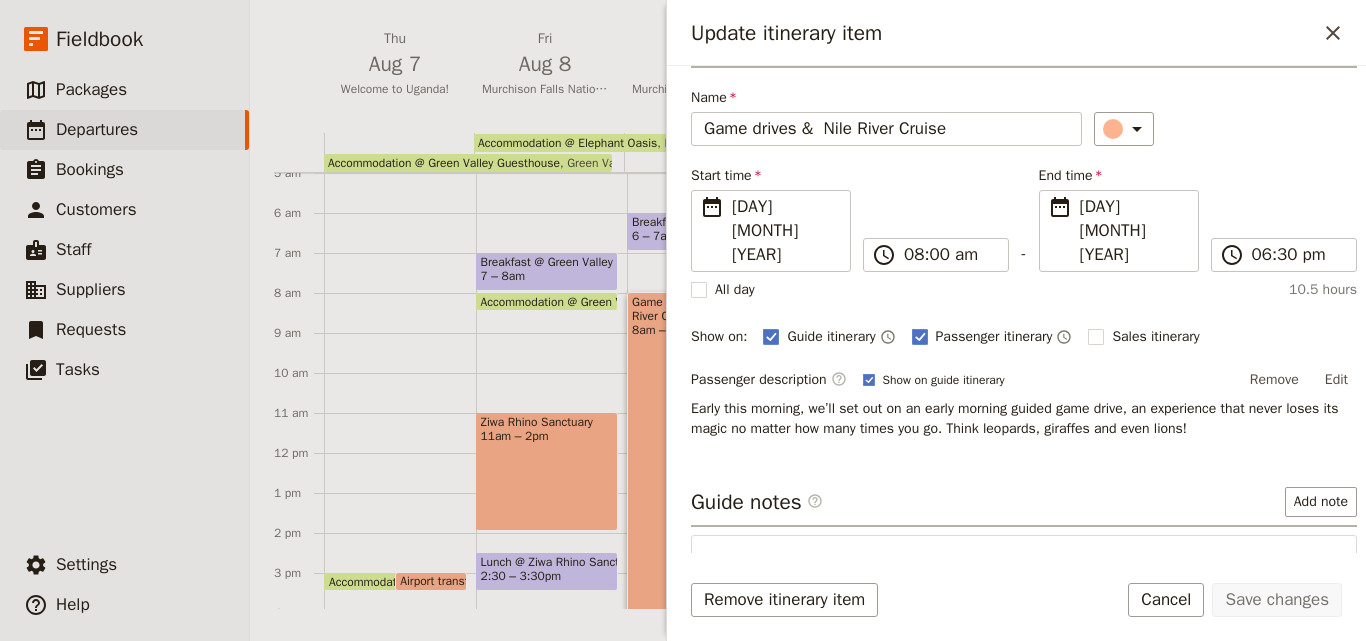 scroll, scrollTop: 151, scrollLeft: 0, axis: vertical 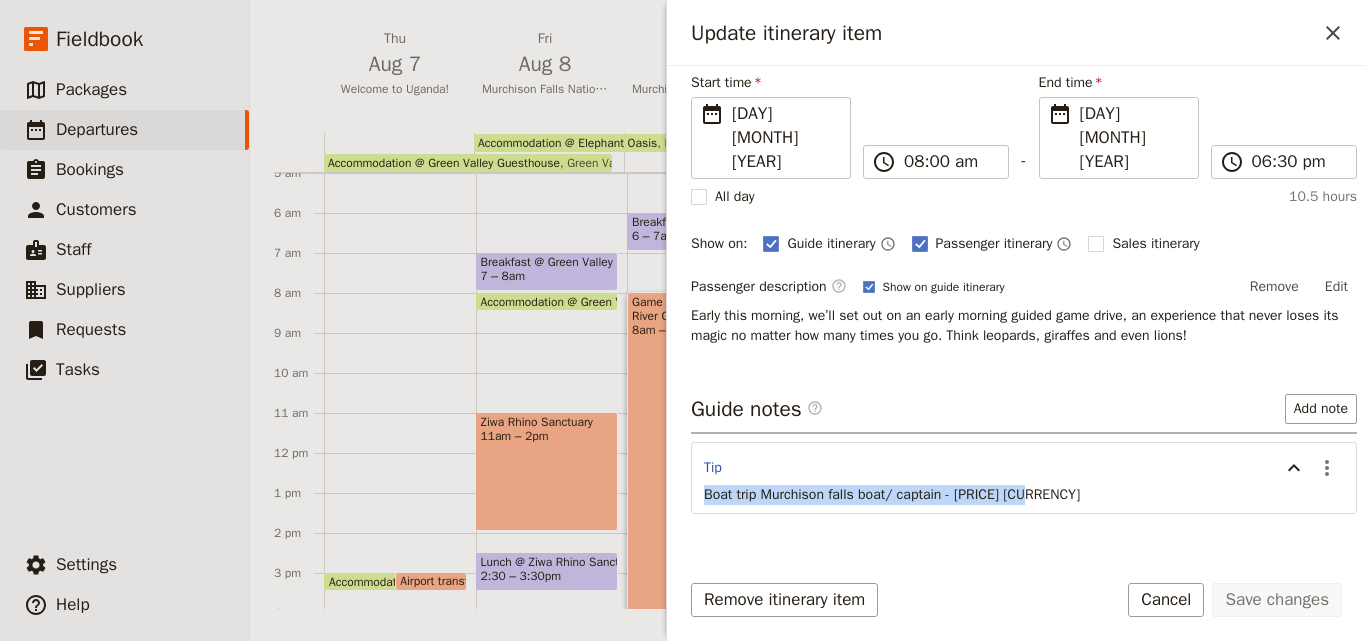 copy on "​ Boat trip Murchison falls boat/ captain - [PRICE] [CURRENCY]" 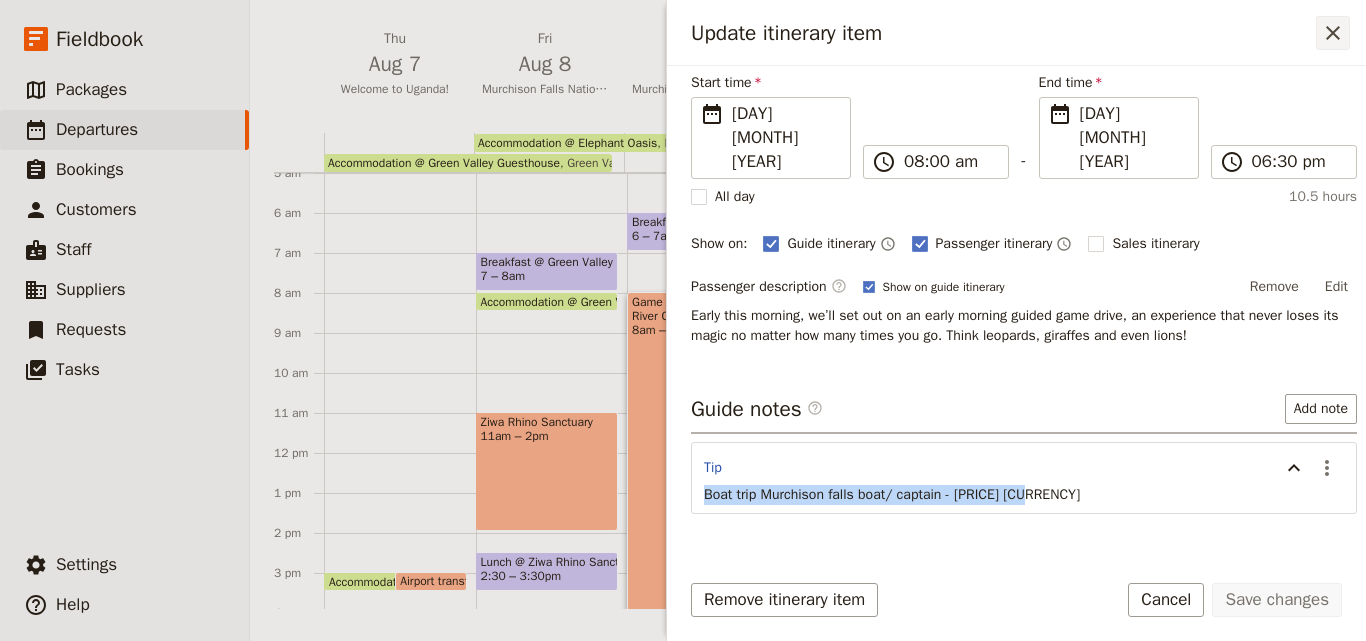 click 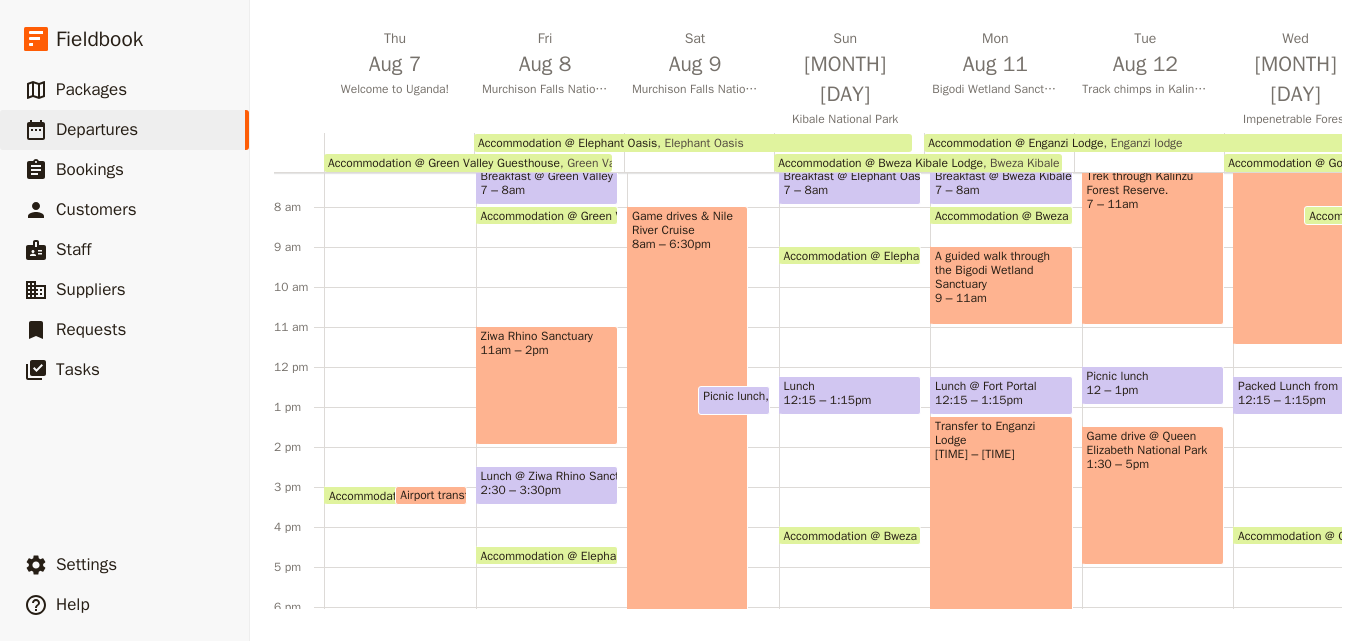 scroll, scrollTop: 386, scrollLeft: 0, axis: vertical 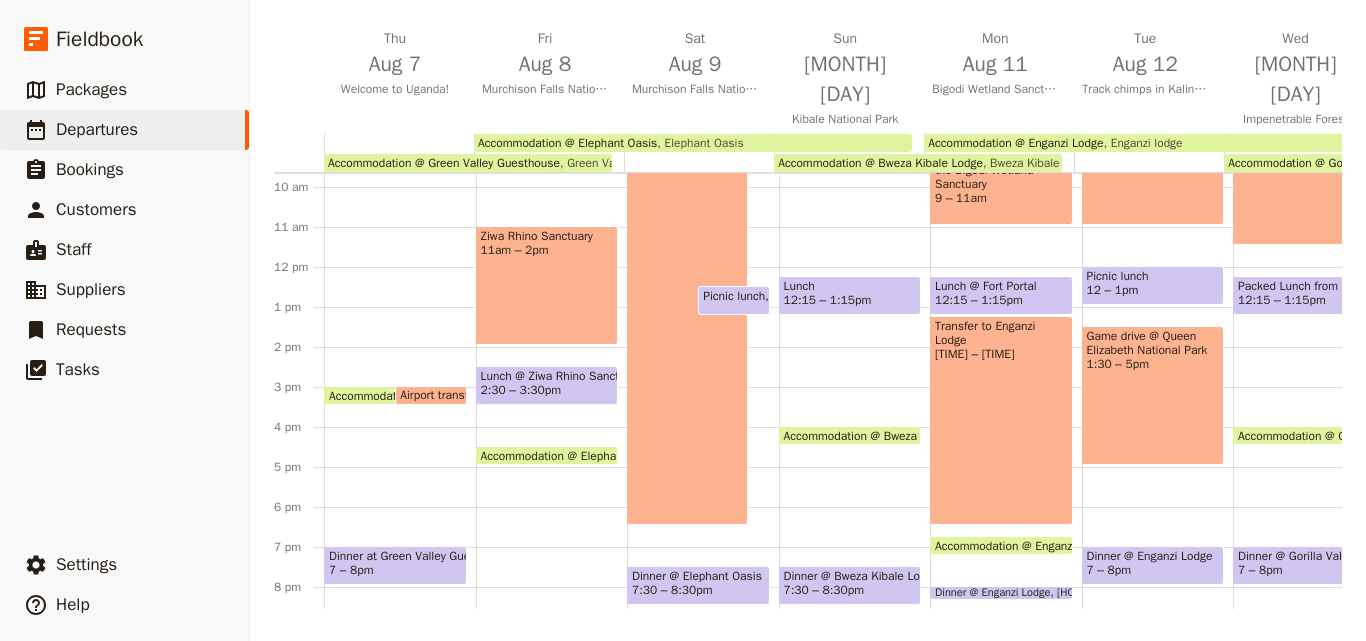 click on "7:30 – 8:30pm" at bounding box center [698, 590] 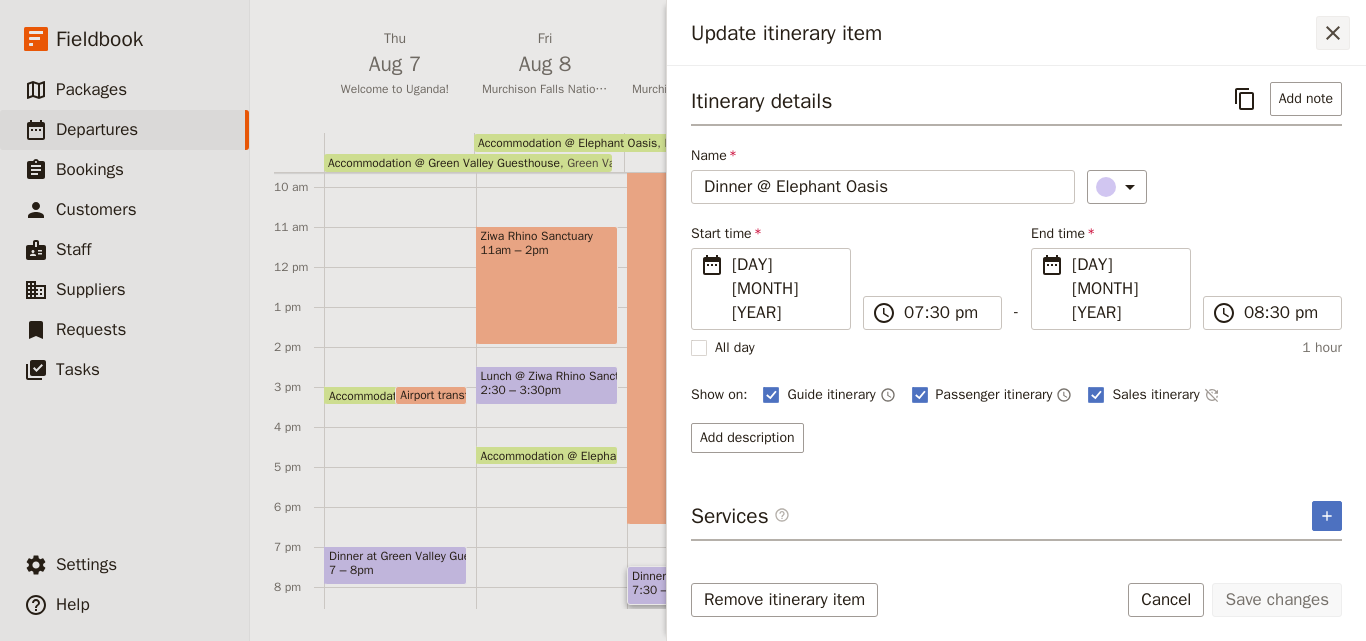 click 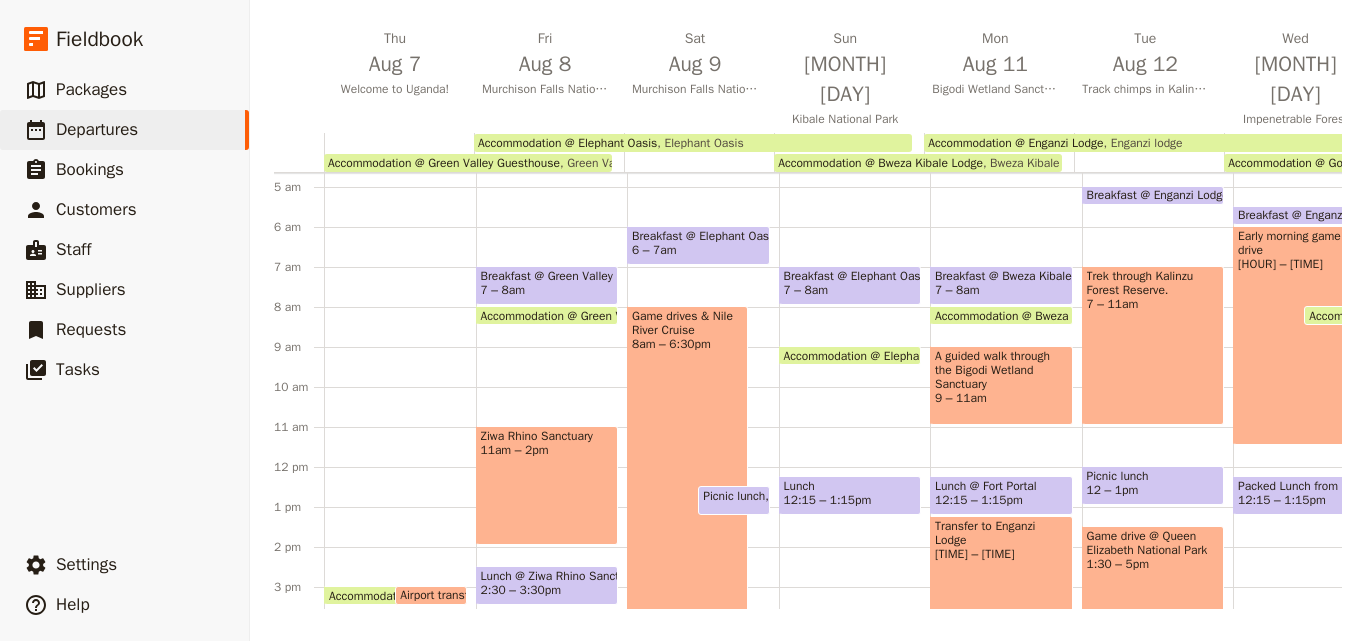 scroll, scrollTop: 0, scrollLeft: 0, axis: both 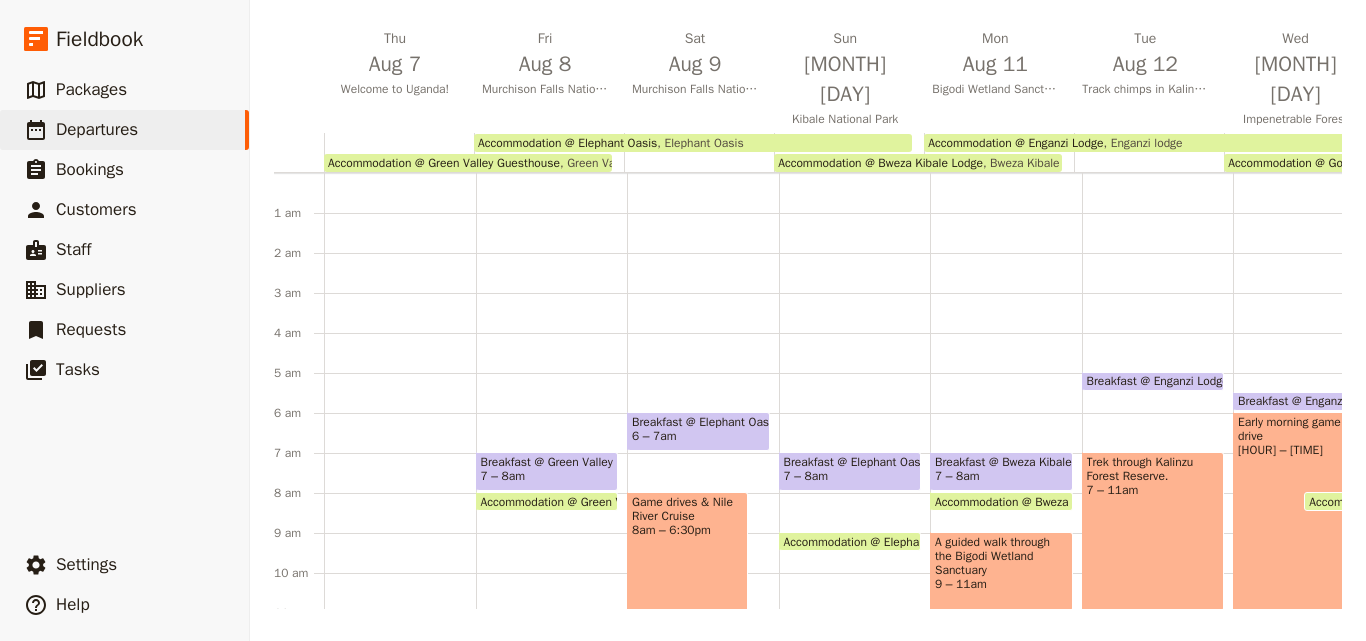 click on "6 – 7am" at bounding box center (698, 436) 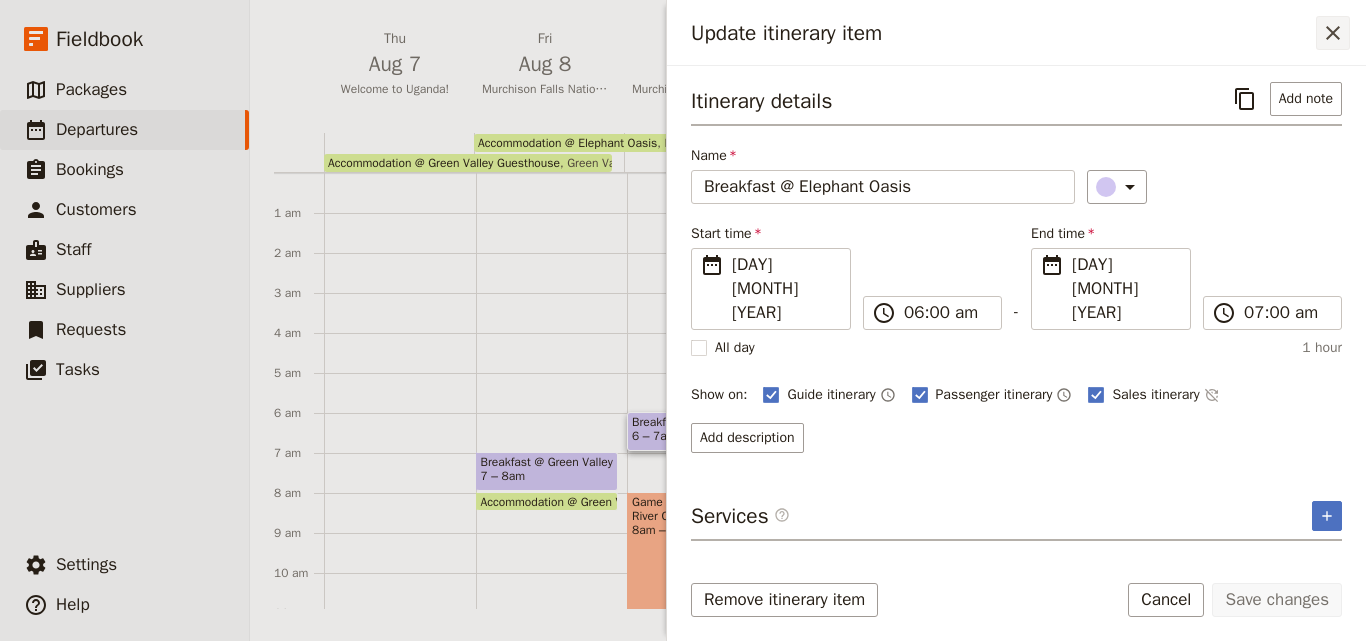 click 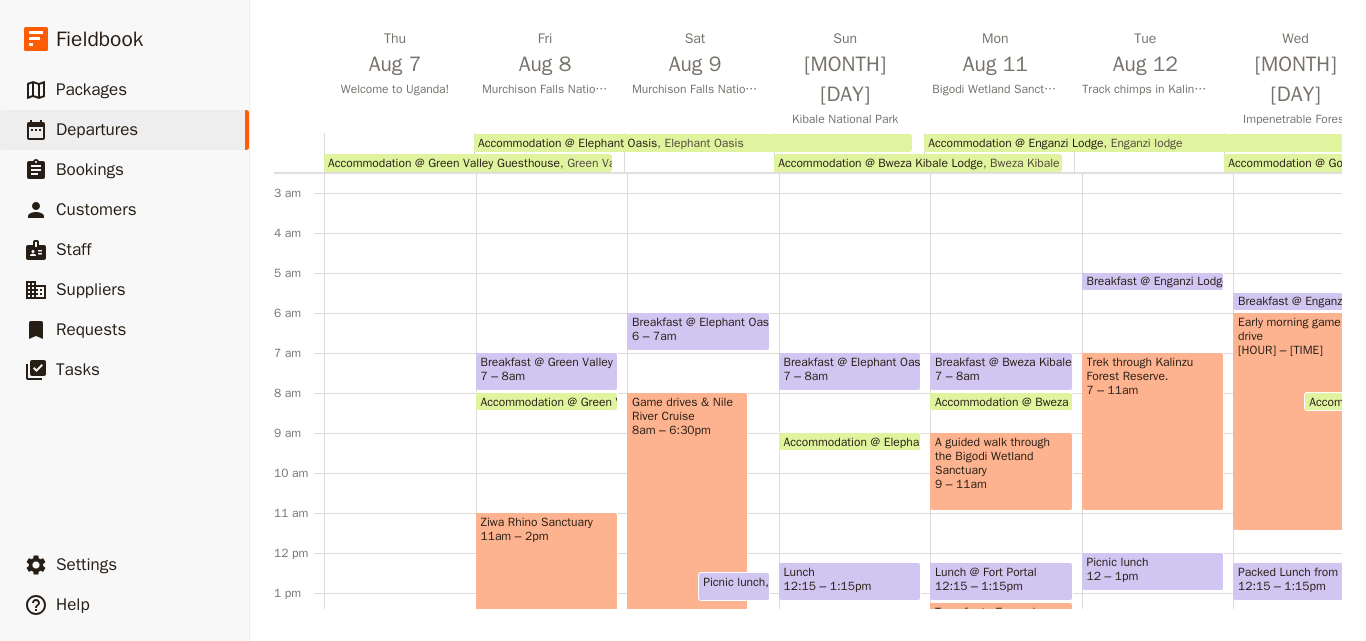 scroll, scrollTop: 300, scrollLeft: 0, axis: vertical 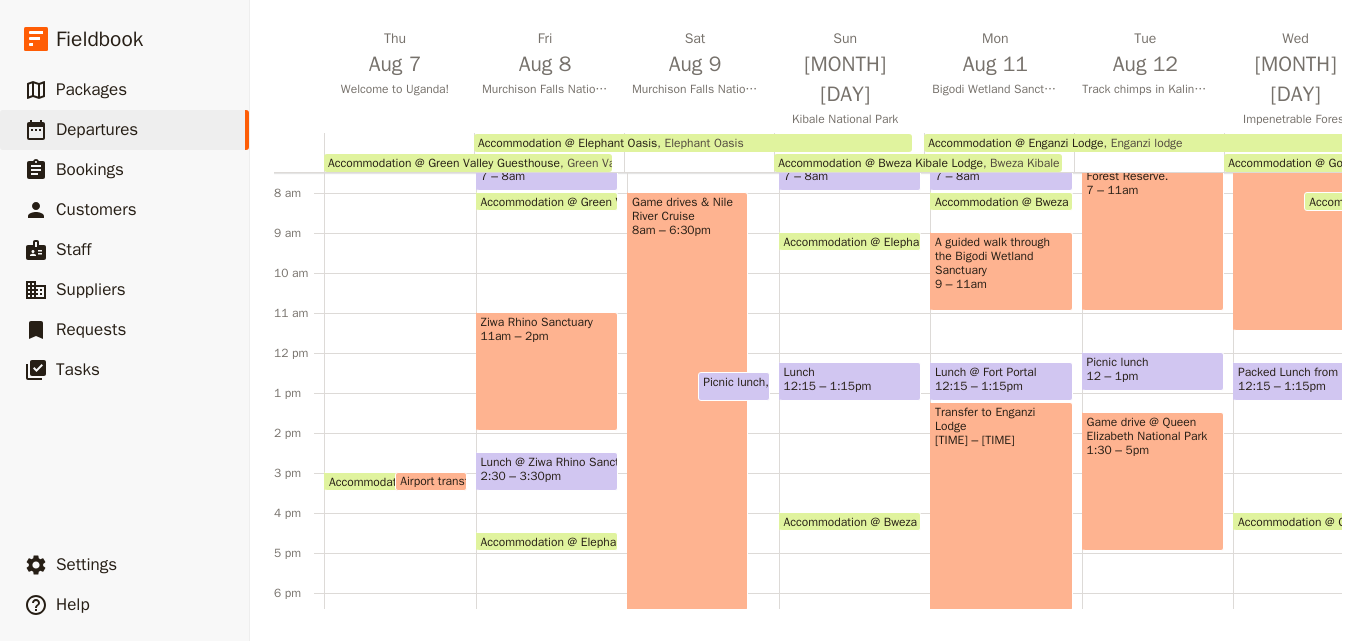 click on "Game drives & Nile River Cruise [TIME] – [TIME]" at bounding box center (687, 401) 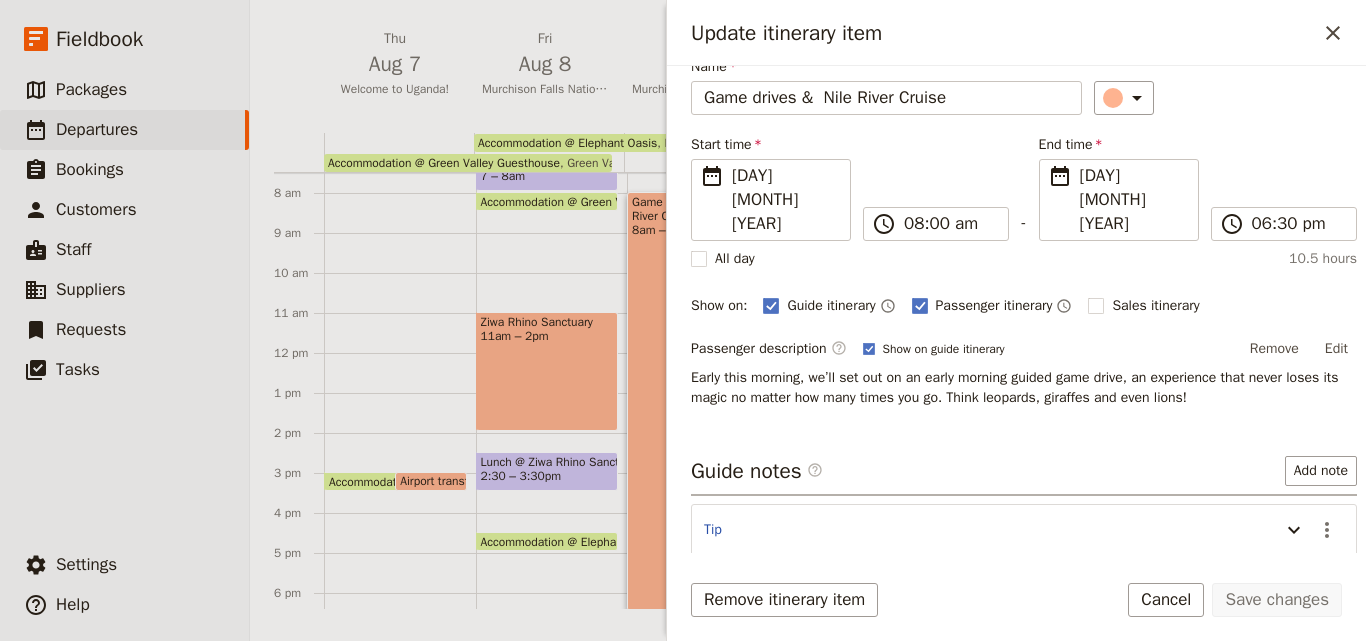 scroll, scrollTop: 131, scrollLeft: 0, axis: vertical 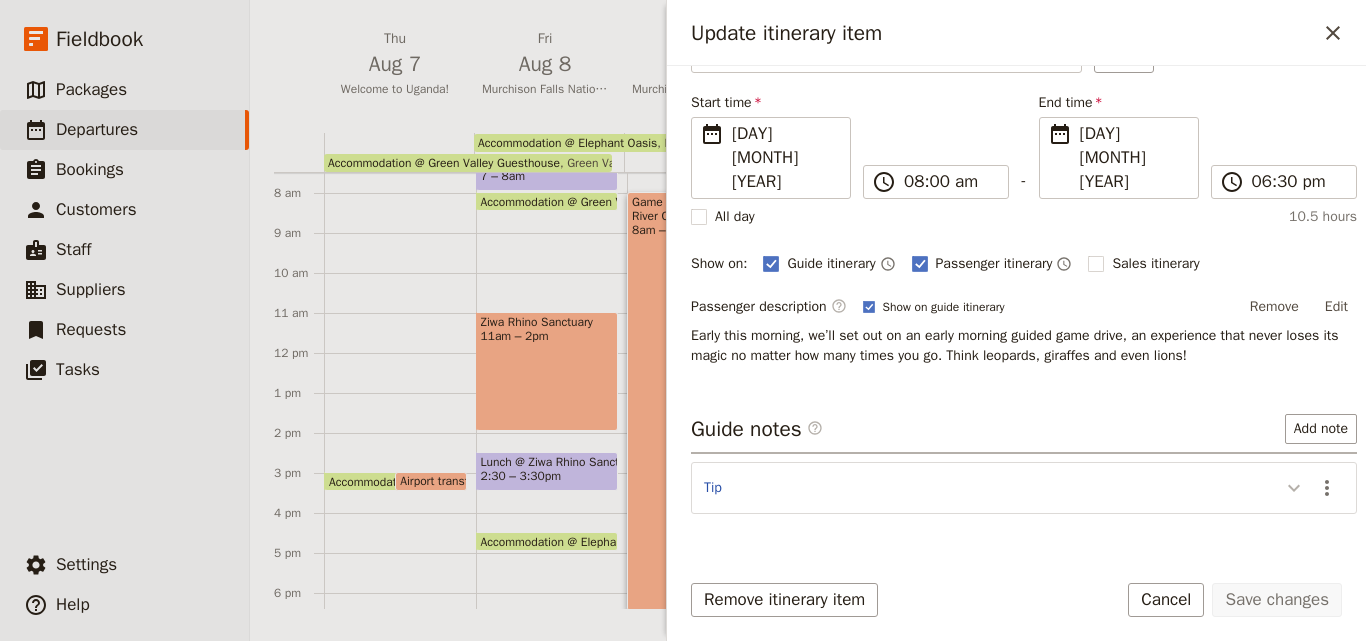 click 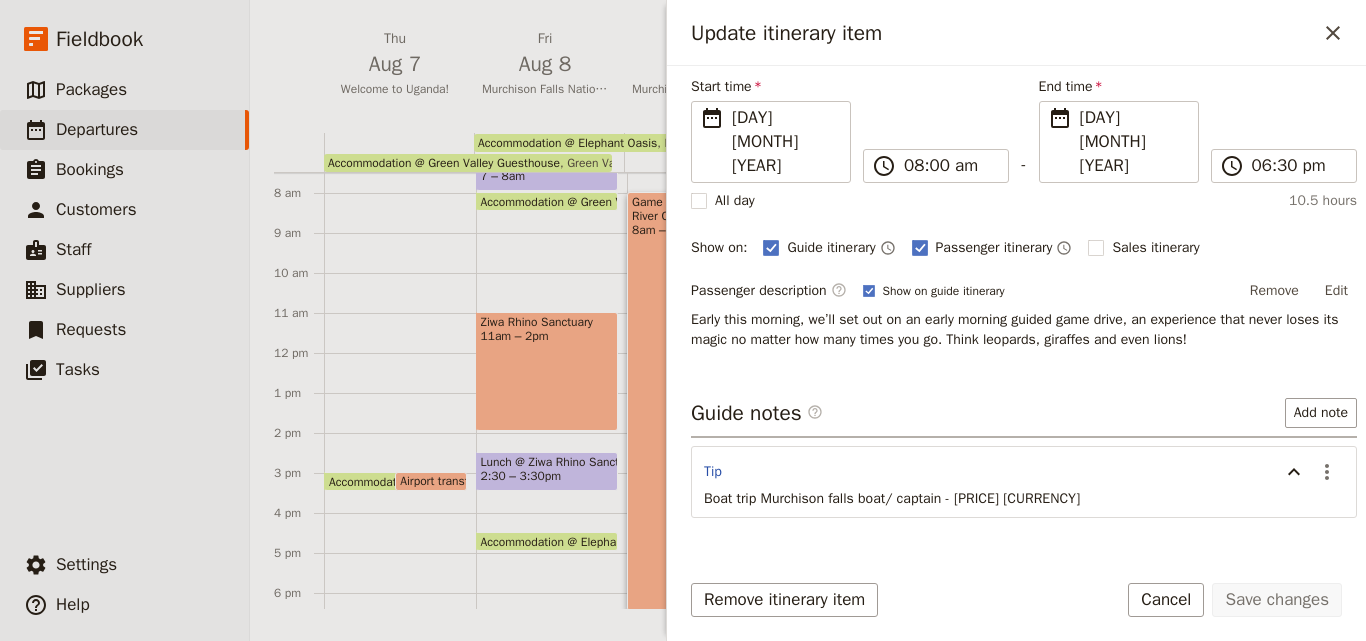 scroll, scrollTop: 151, scrollLeft: 0, axis: vertical 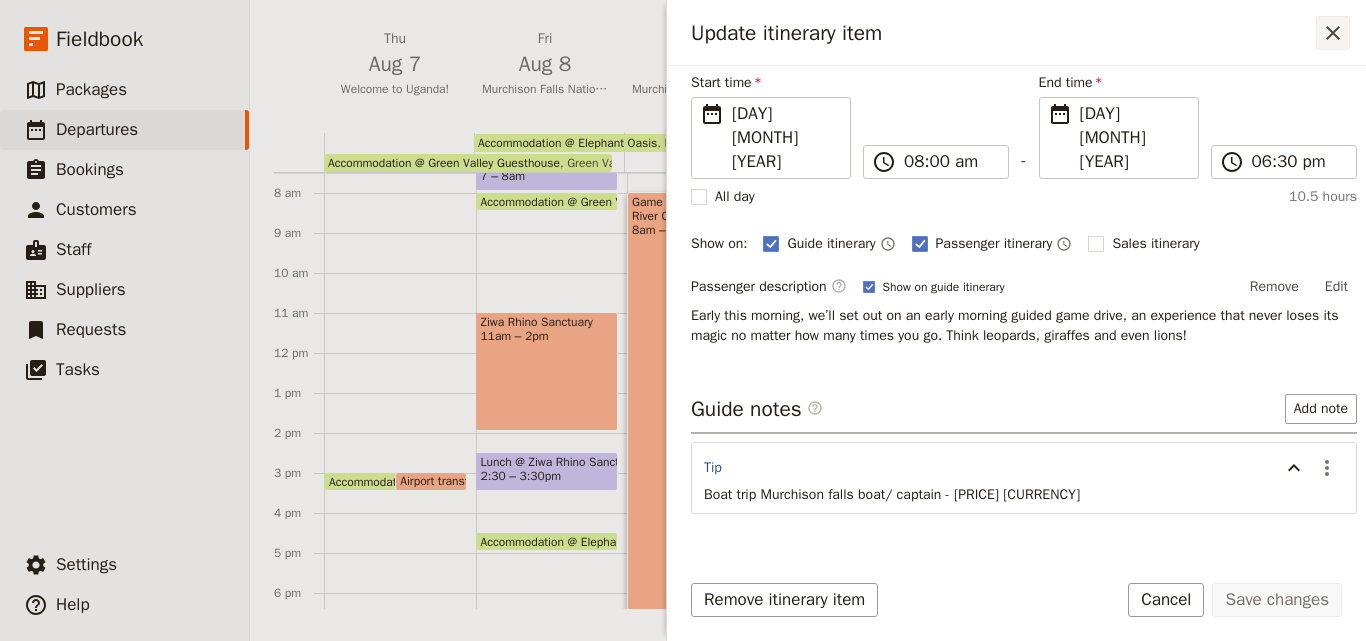 click on "​" at bounding box center (1333, 33) 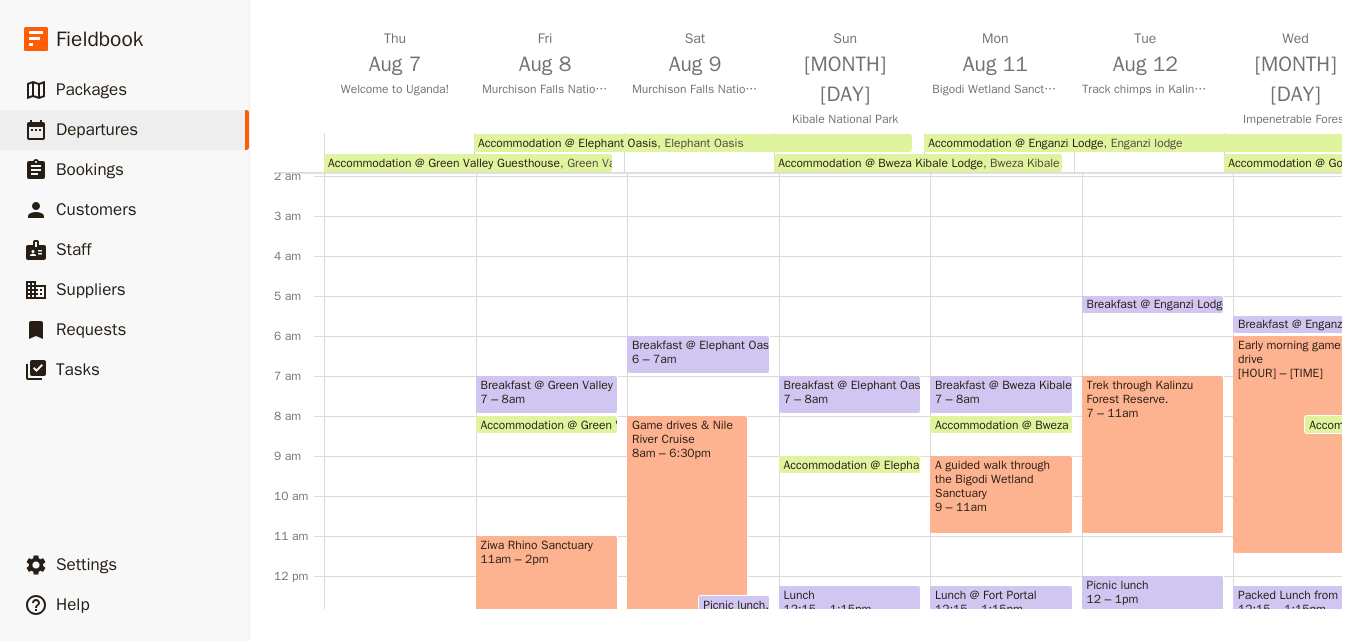 scroll, scrollTop: 0, scrollLeft: 0, axis: both 